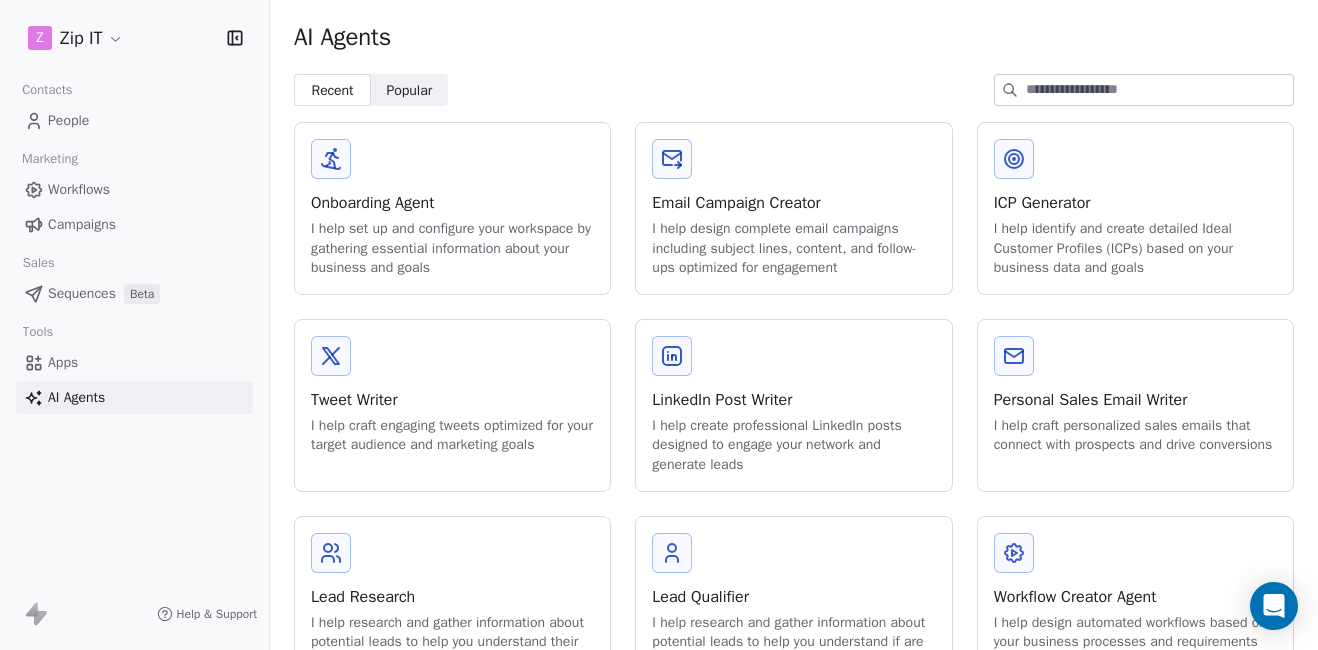 scroll, scrollTop: 0, scrollLeft: 0, axis: both 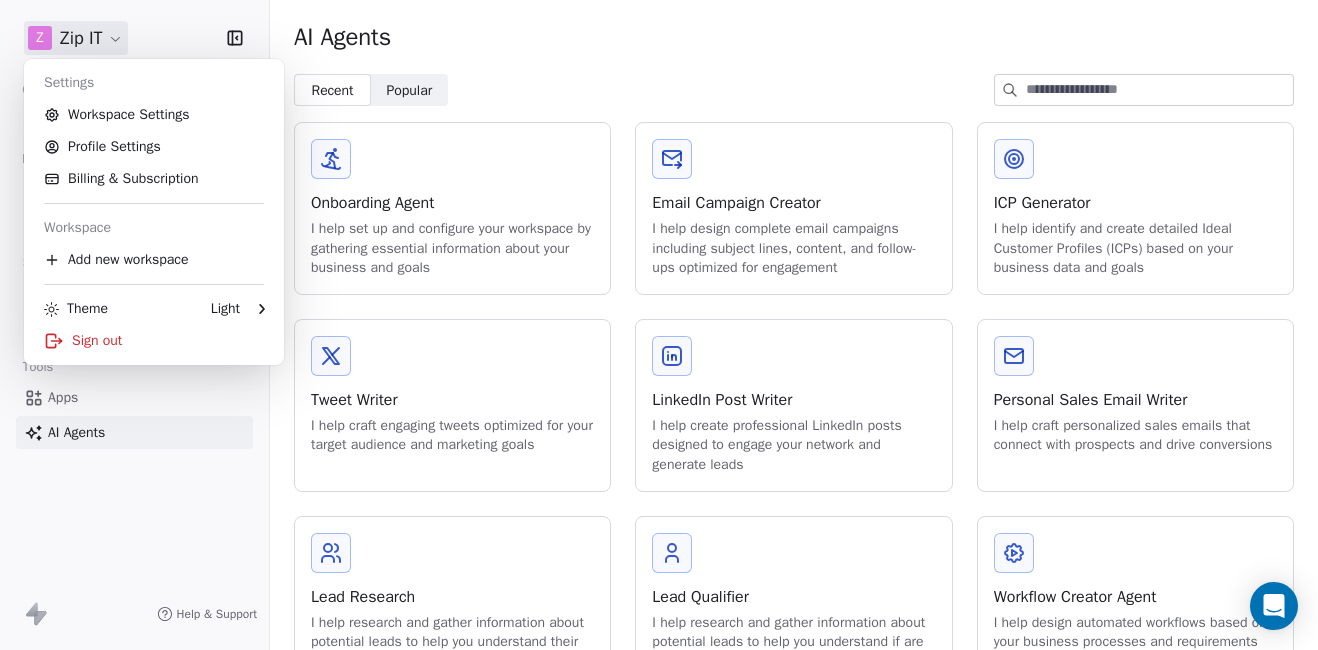 click on "Z Zip IT Contacts People Marketing Workflows Campaigns Sales Pipelines Sequences Beta Tools Apps AI Agents Help & Support AI Agents Recent Recent Popular Popular Onboarding Agent I help set up and configure your workspace by gathering essential information about your business and goals Email Campaign Creator I help design complete email campaigns including subject lines, content, and follow-ups optimized for engagement ICP Generator I help identify and create detailed Ideal Customer Profiles (ICPs) based on your business data and goals Tweet Writer I help craft engaging tweets optimized for your target audience and marketing goals LinkedIn Post Writer I help create professional LinkedIn posts designed to engage your network and generate leads Personal Sales Email Writer I help craft personalized sales emails that connect with prospects and drive conversions Lead Research I help research and gather information about potential leads to help you understand their needs and interests Lead Qualifier" at bounding box center (659, 325) 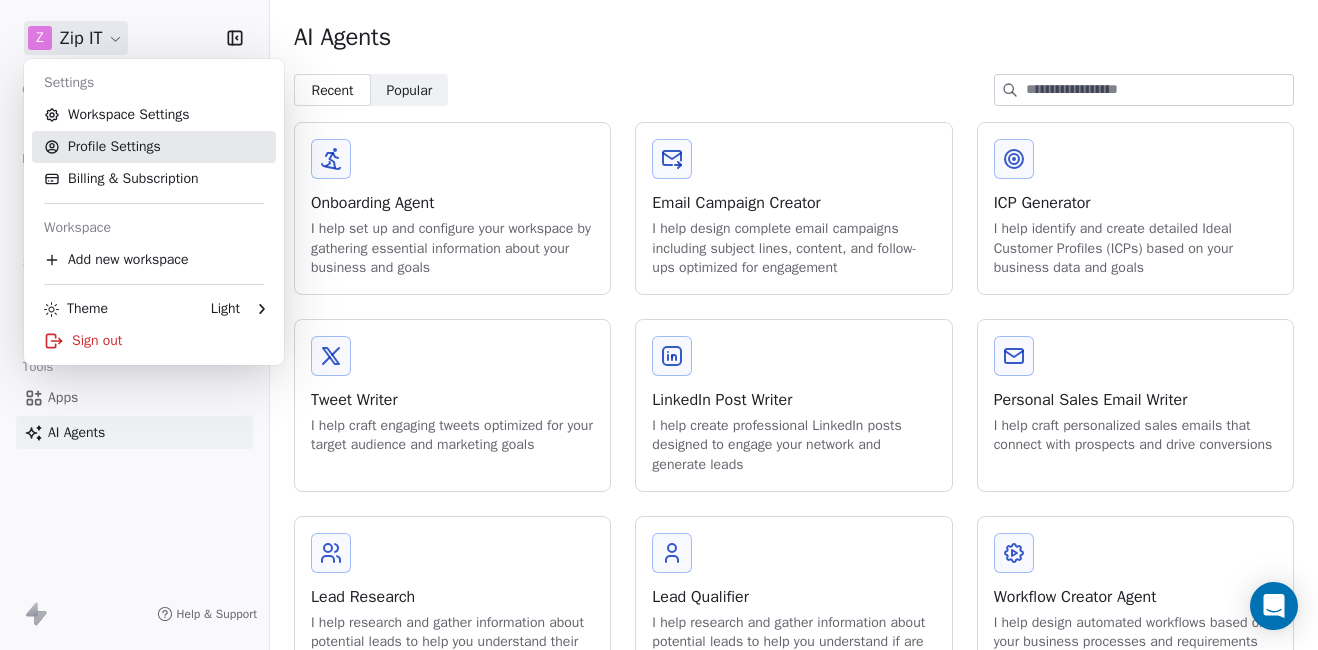click on "Profile Settings" at bounding box center [154, 147] 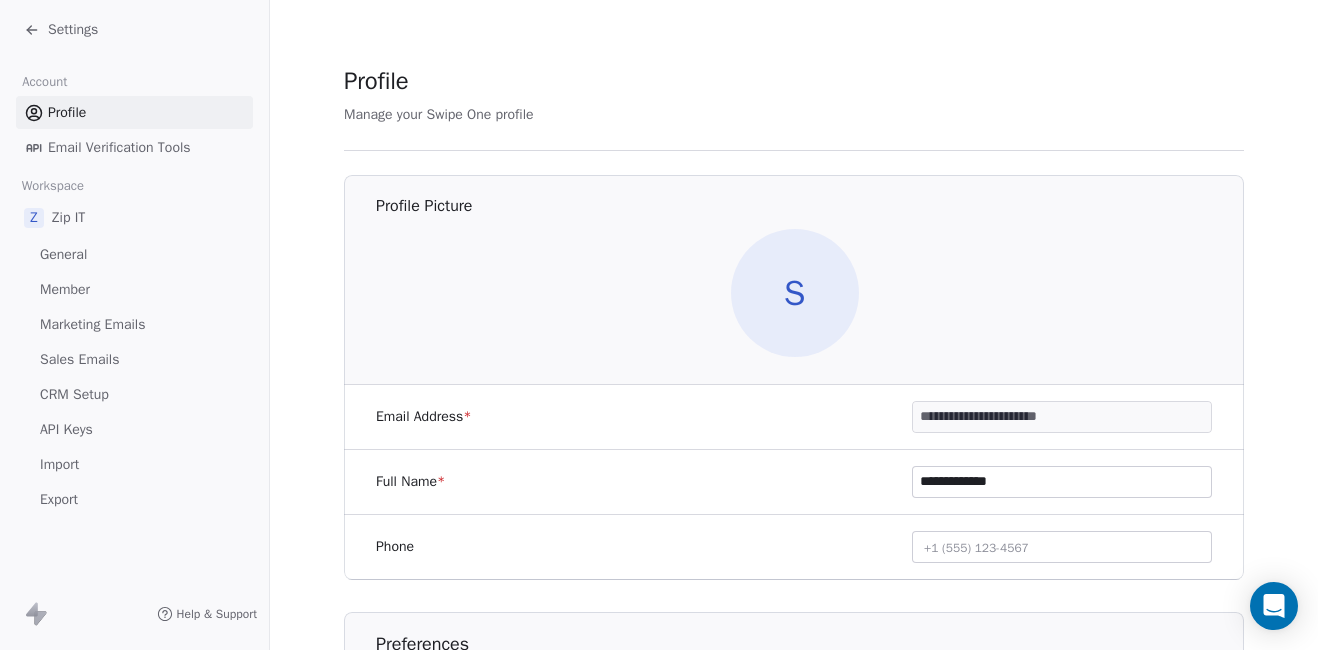 click 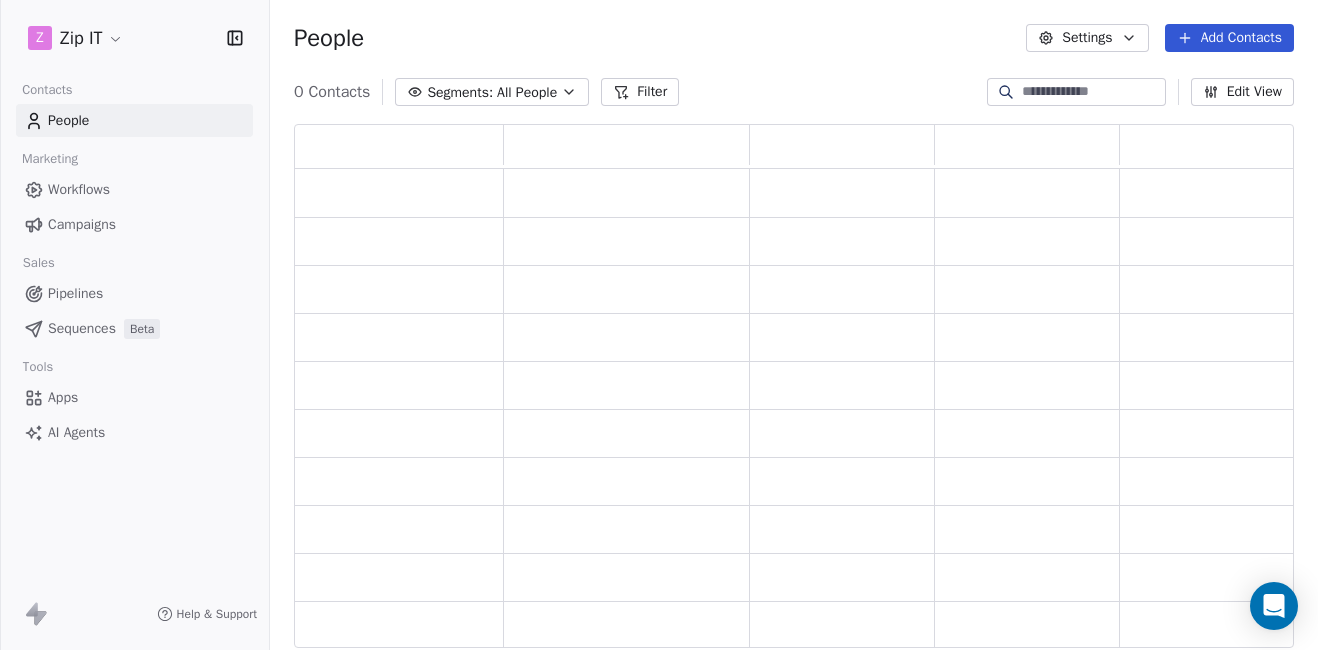 scroll, scrollTop: 16, scrollLeft: 16, axis: both 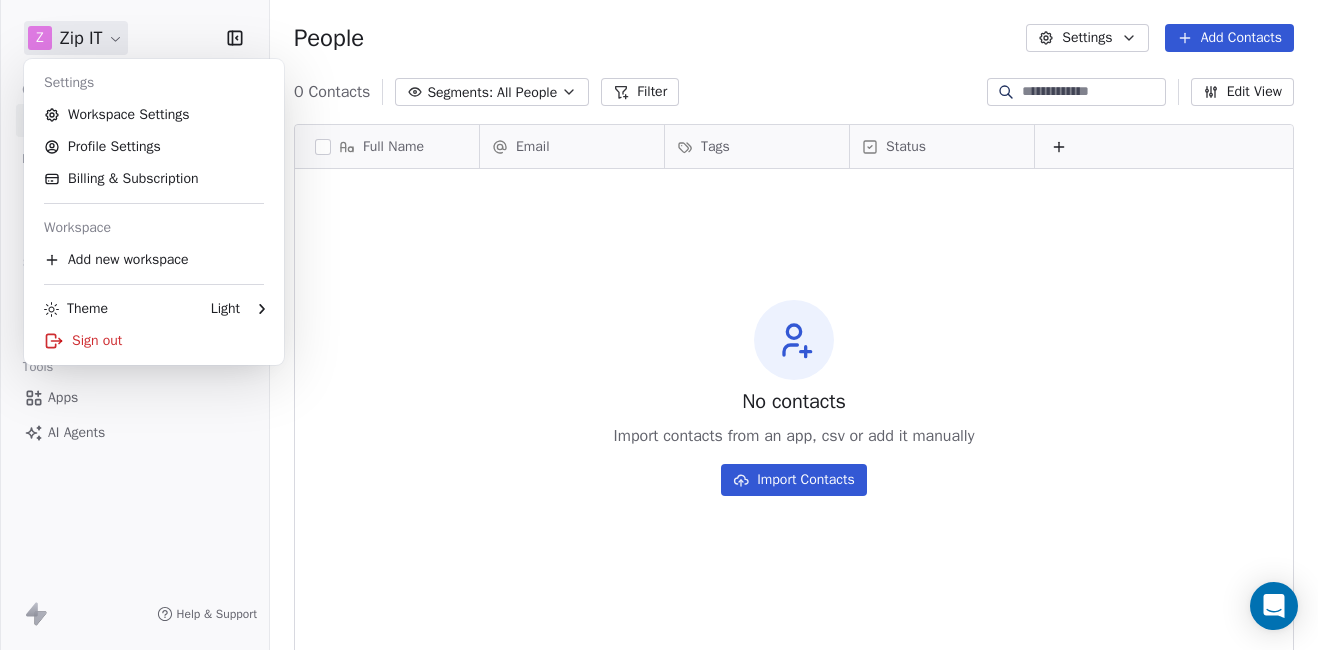 click on "Z Zip IT Contacts People Marketing Workflows Campaigns Sales Pipelines Sequences Beta Tools Apps AI Agents Help & Support People Settings Add Contacts 0 Contacts Segments: All People Filter Edit View Tag Add to Sequence Export Full Name Email Tags Status
To pick up a draggable item, press the space bar.
While dragging, use the arrow keys to move the item.
Press space again to drop the item in its new position, or press escape to cancel.
No contacts Import contacts from an app, csv or add it manually Import Contacts
Settings Workspace Settings Profile Settings Billing & Subscription Workspace Add new workspace Theme Light Sign out" at bounding box center (659, 325) 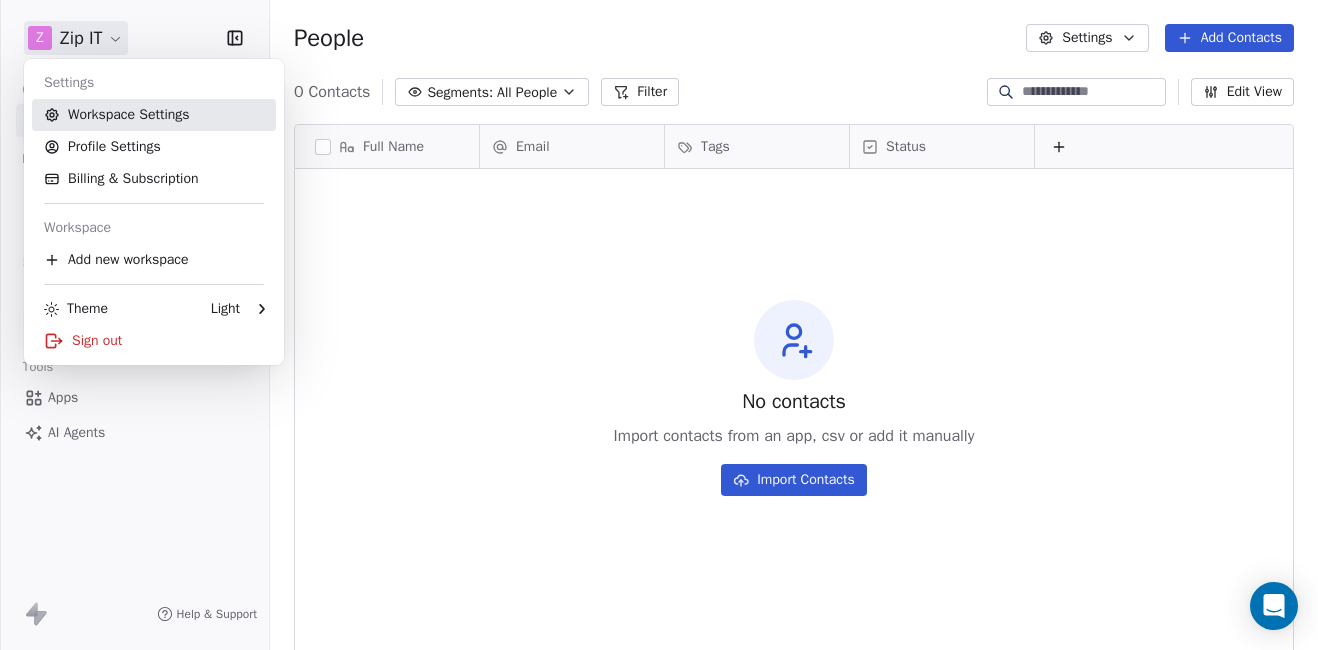 click on "Workspace Settings" at bounding box center (154, 115) 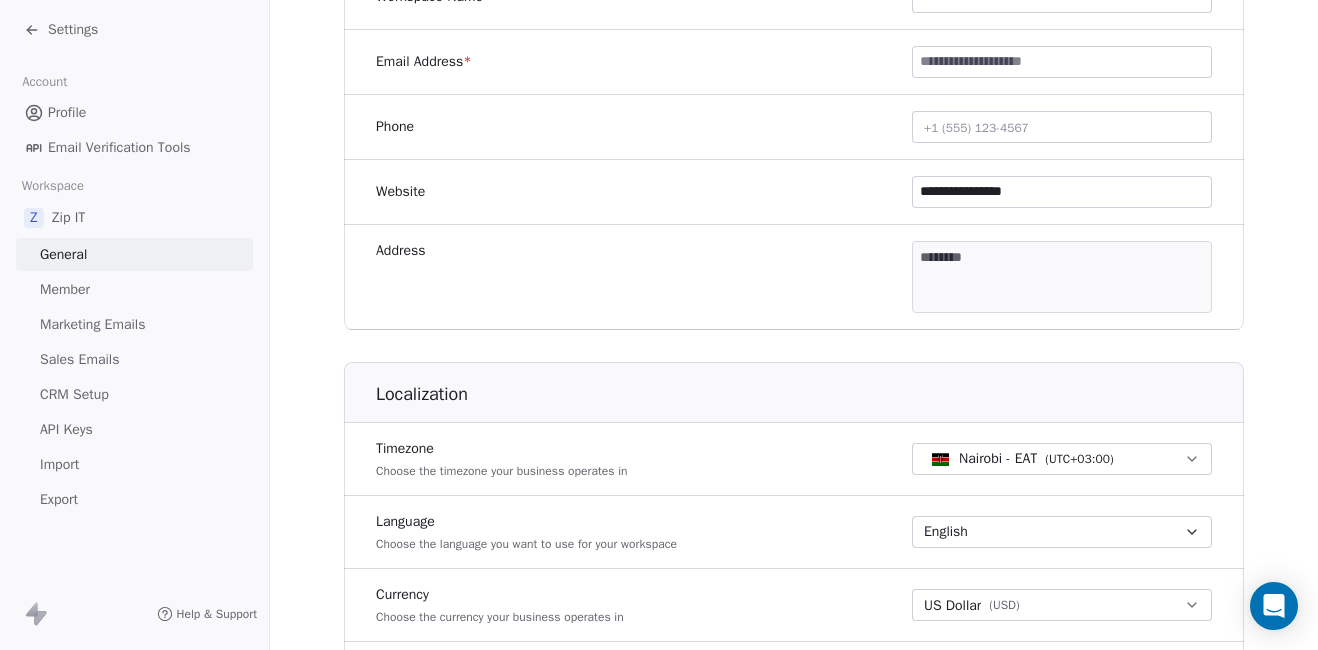 scroll, scrollTop: 486, scrollLeft: 0, axis: vertical 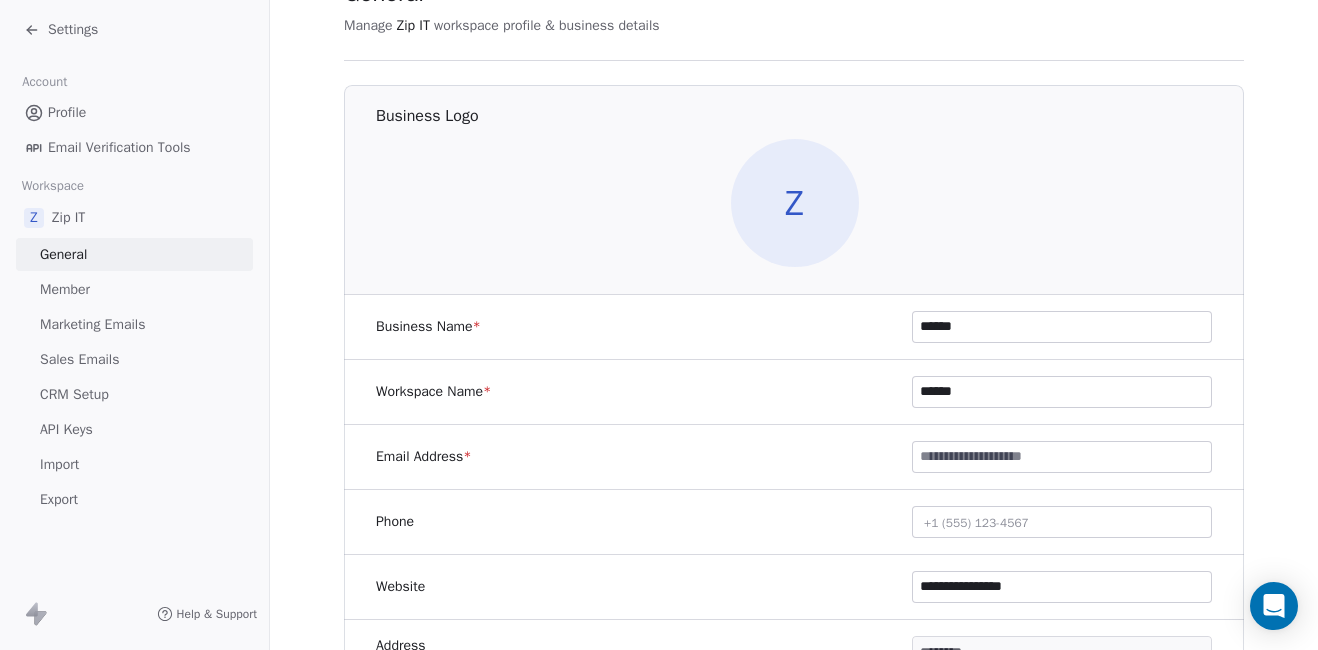 click on "Sales Emails" at bounding box center [79, 359] 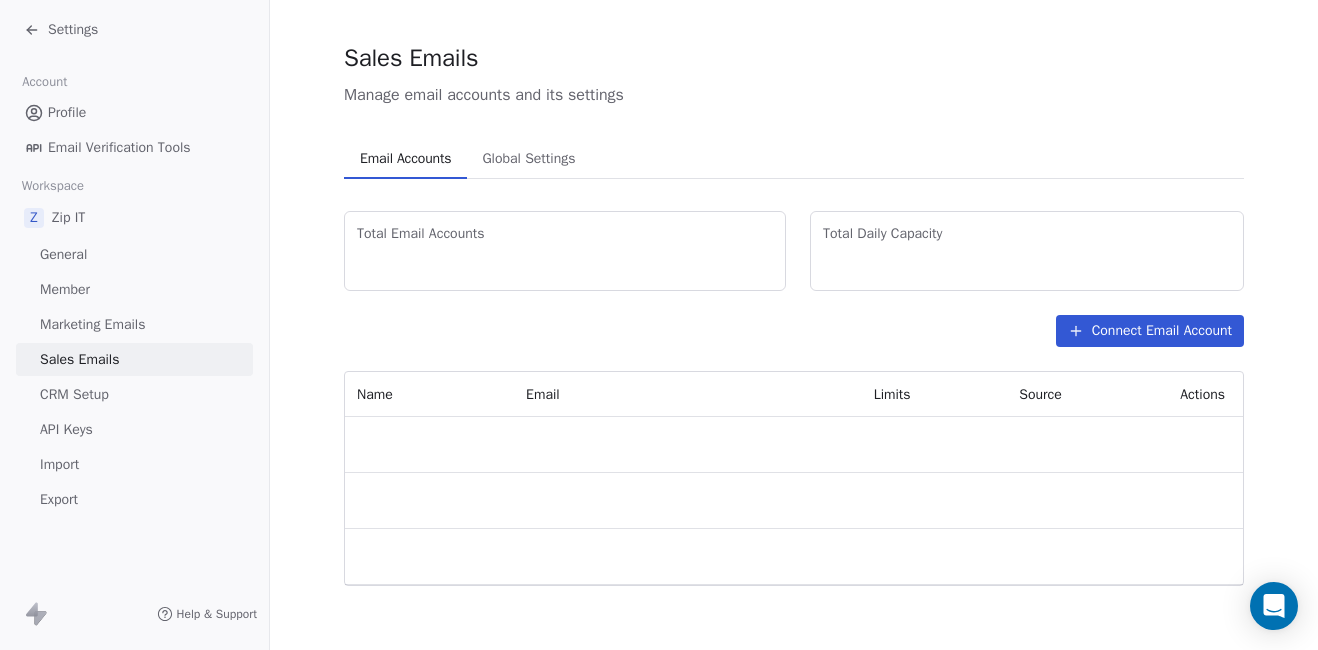 scroll, scrollTop: 0, scrollLeft: 0, axis: both 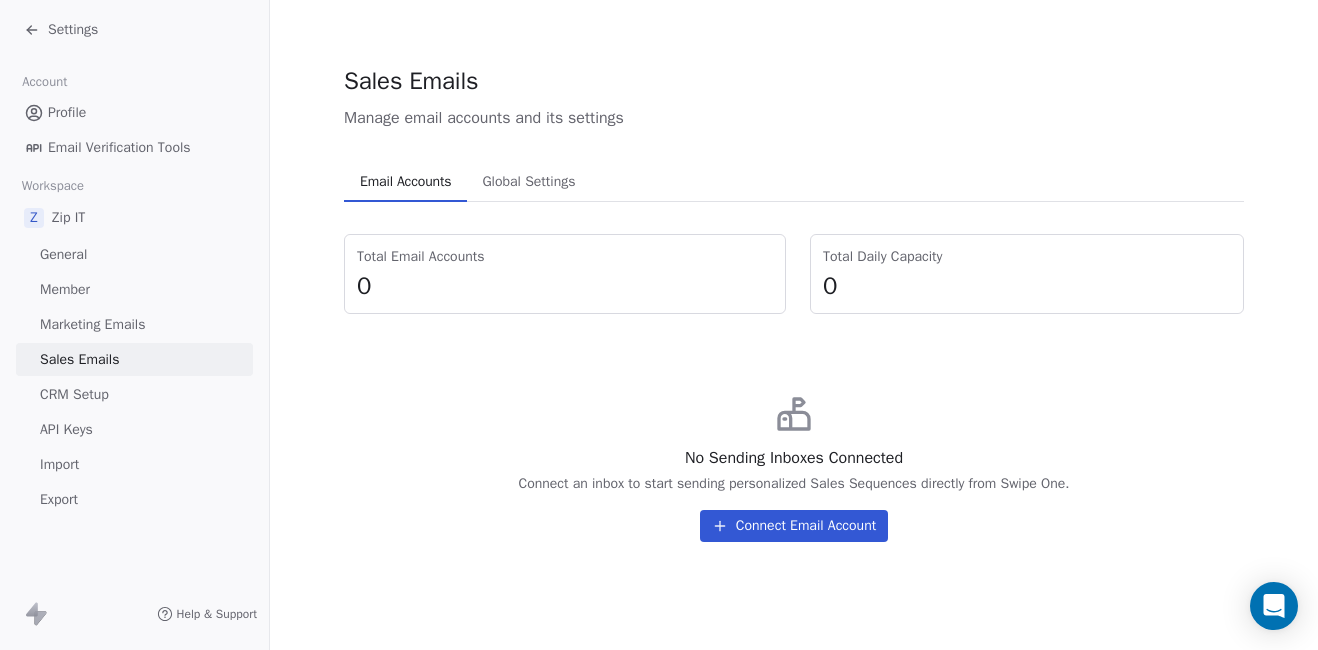 click on "Marketing Emails" at bounding box center [92, 324] 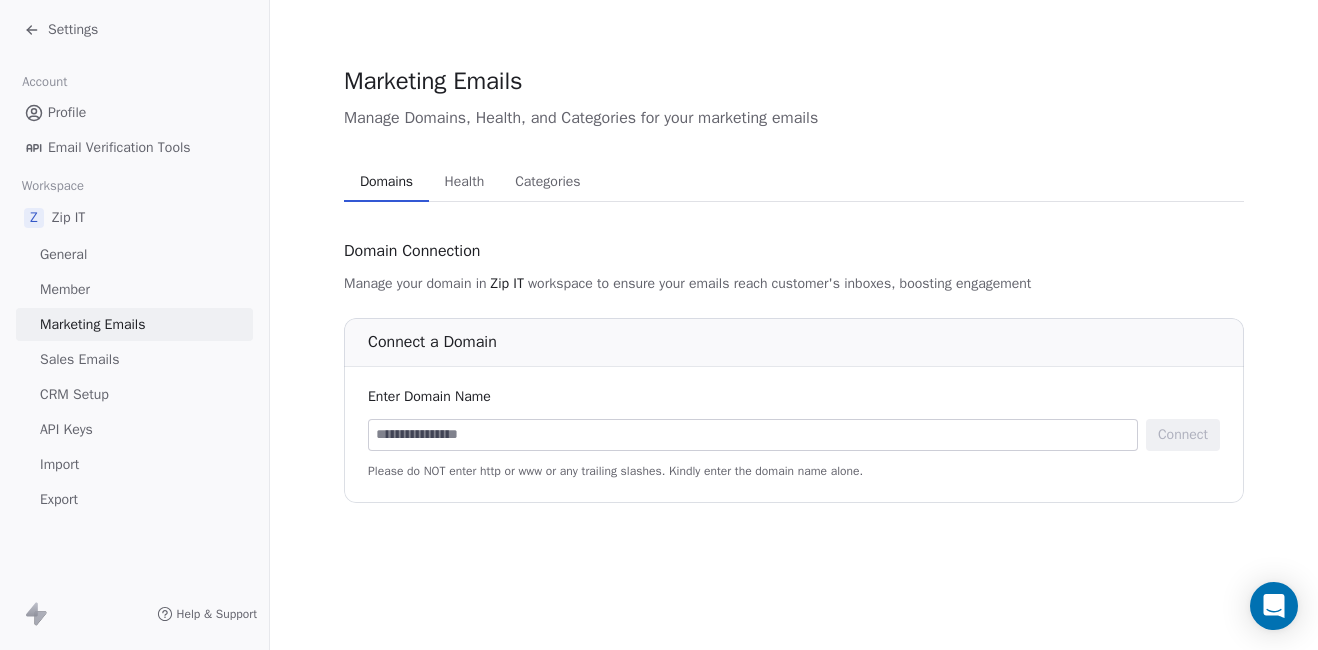 click at bounding box center (753, 435) 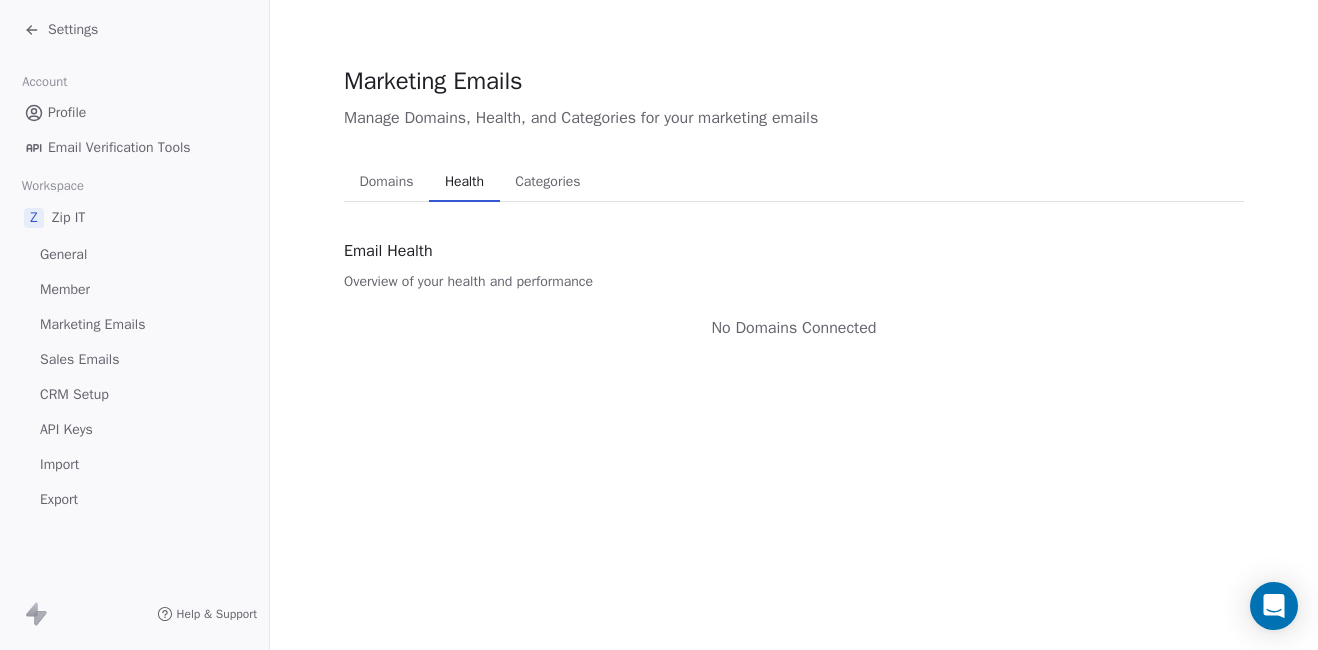click on "Categories" at bounding box center (547, 182) 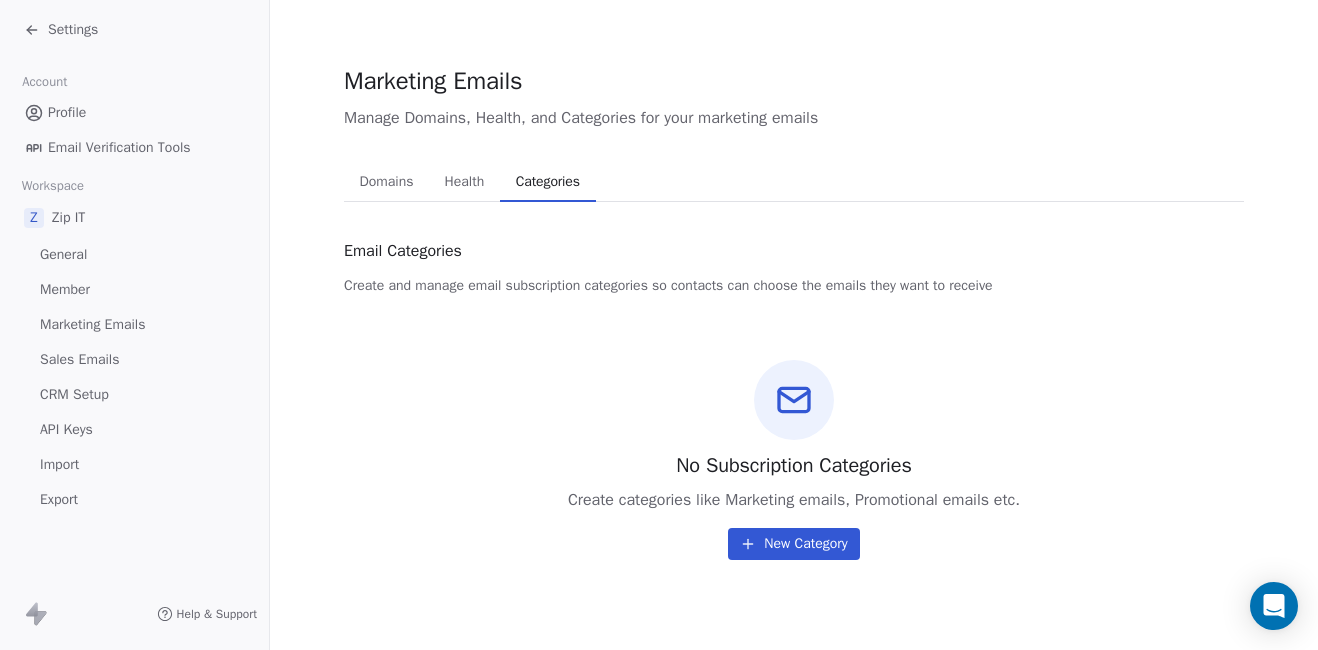click on "Domains" at bounding box center [387, 182] 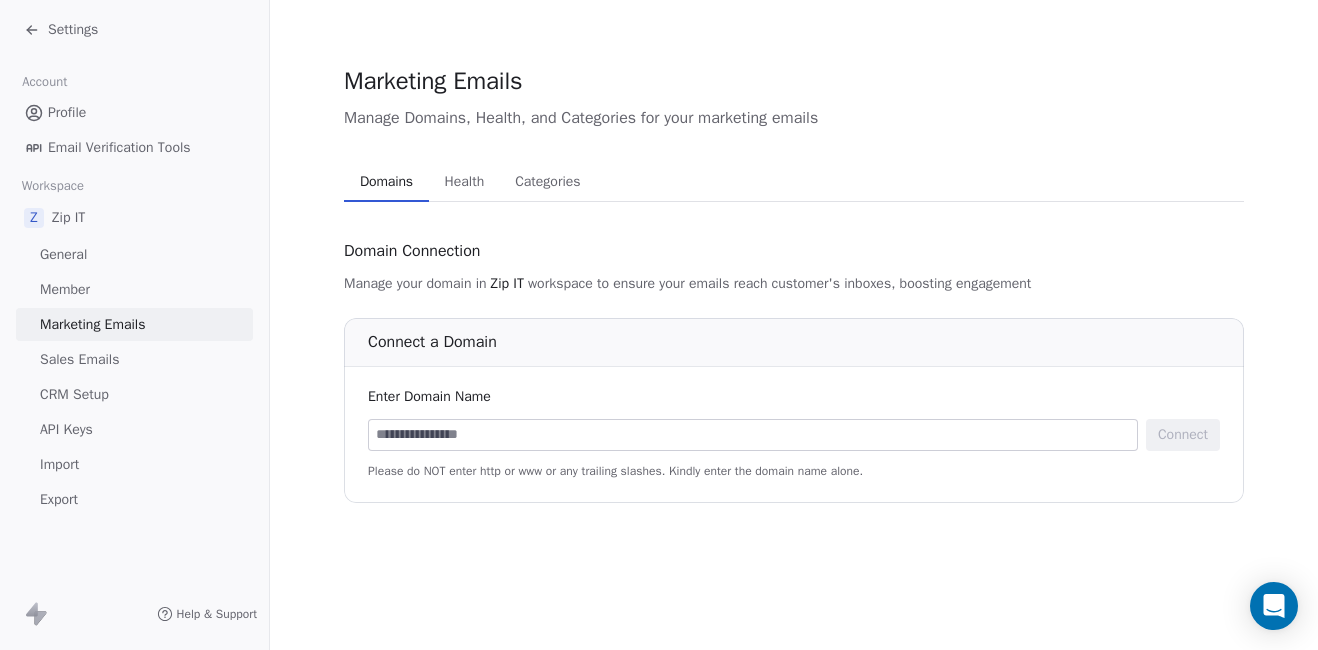 click 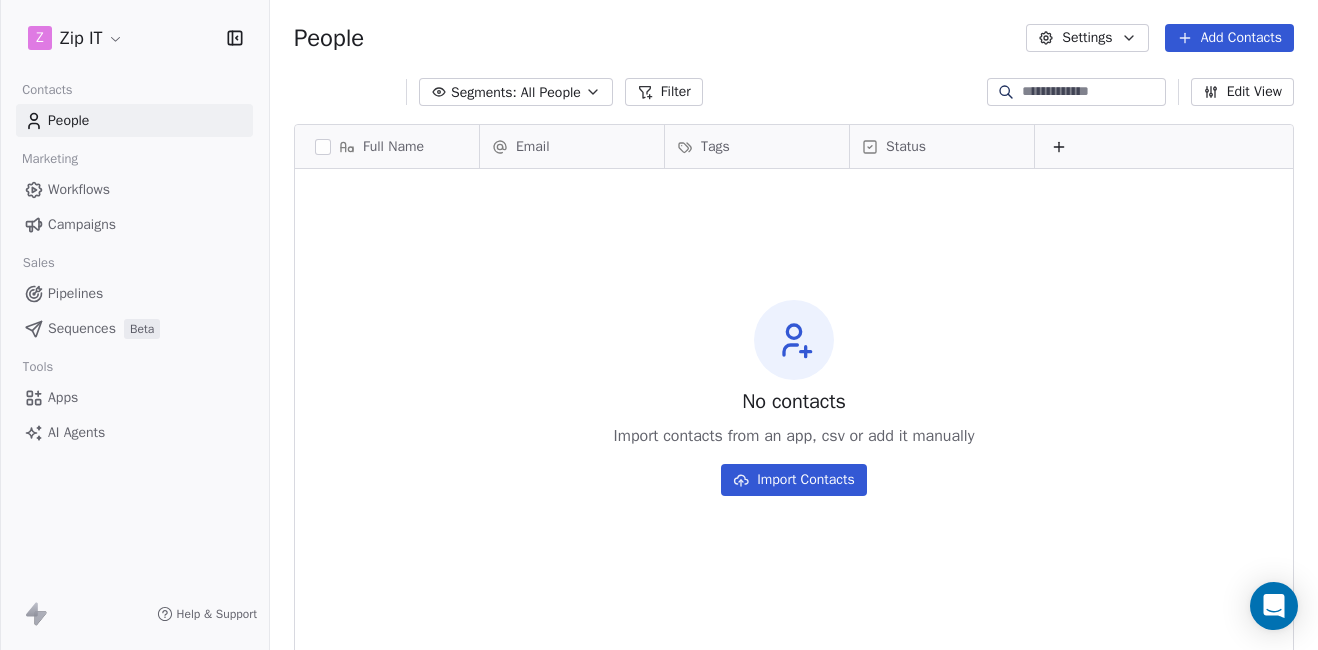 scroll, scrollTop: 16, scrollLeft: 16, axis: both 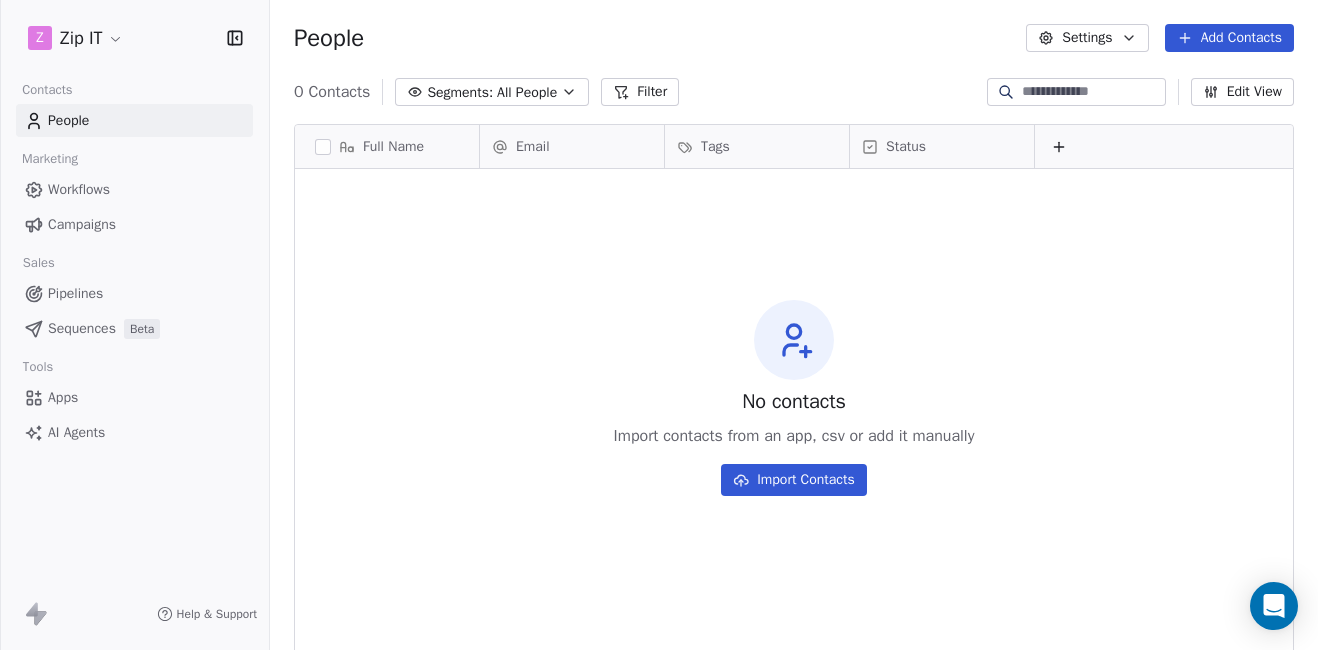 click on "AI Agents" at bounding box center (76, 432) 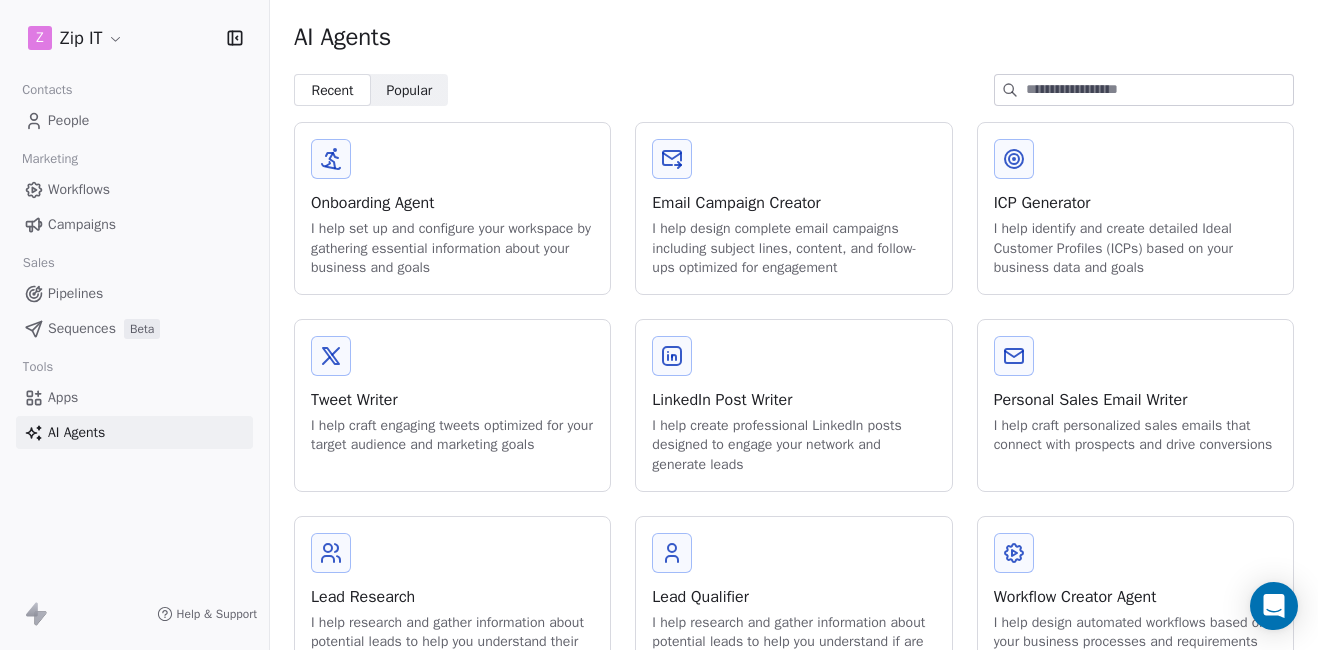 click on "I help set up and configure your workspace by gathering essential information about your business and goals" at bounding box center (452, 248) 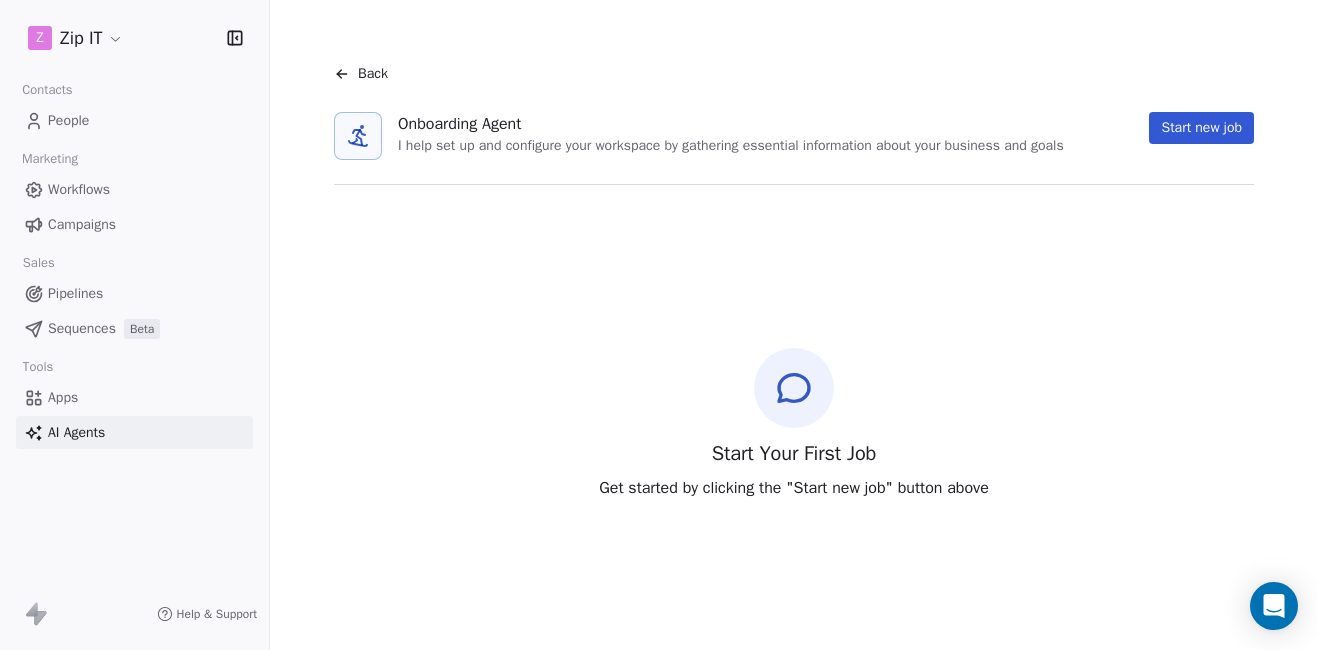 click on "Start new job" at bounding box center [1201, 128] 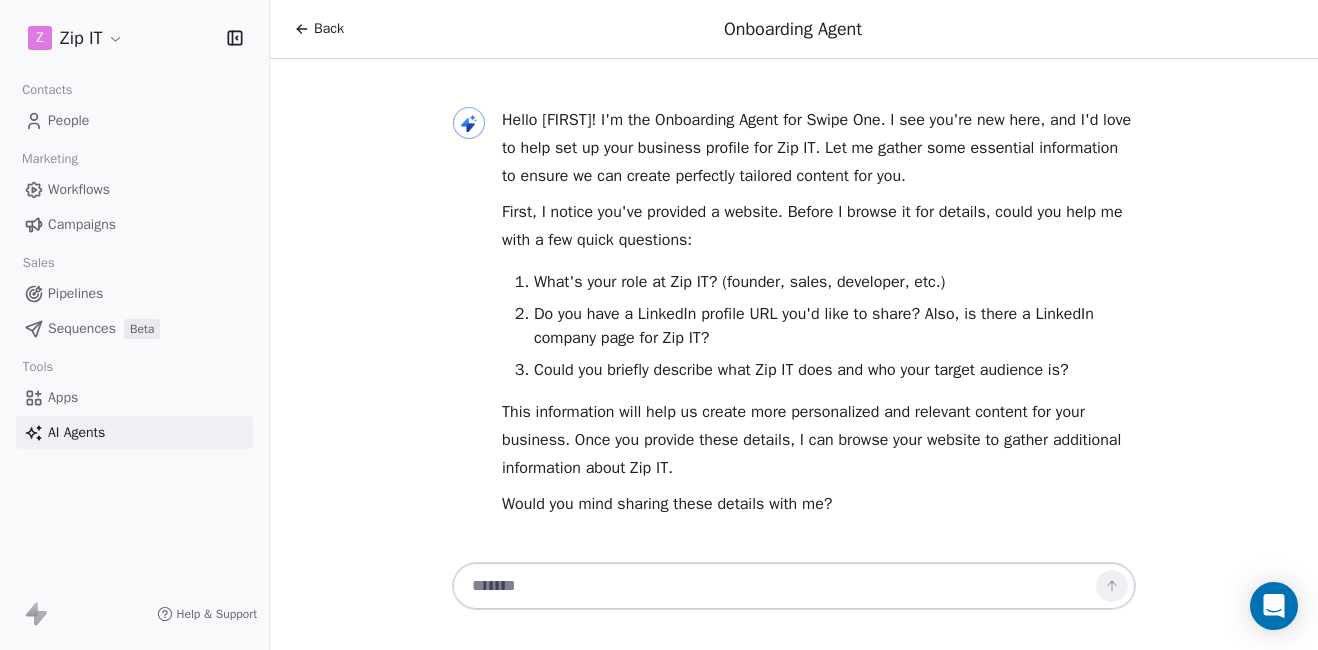click at bounding box center [774, 586] 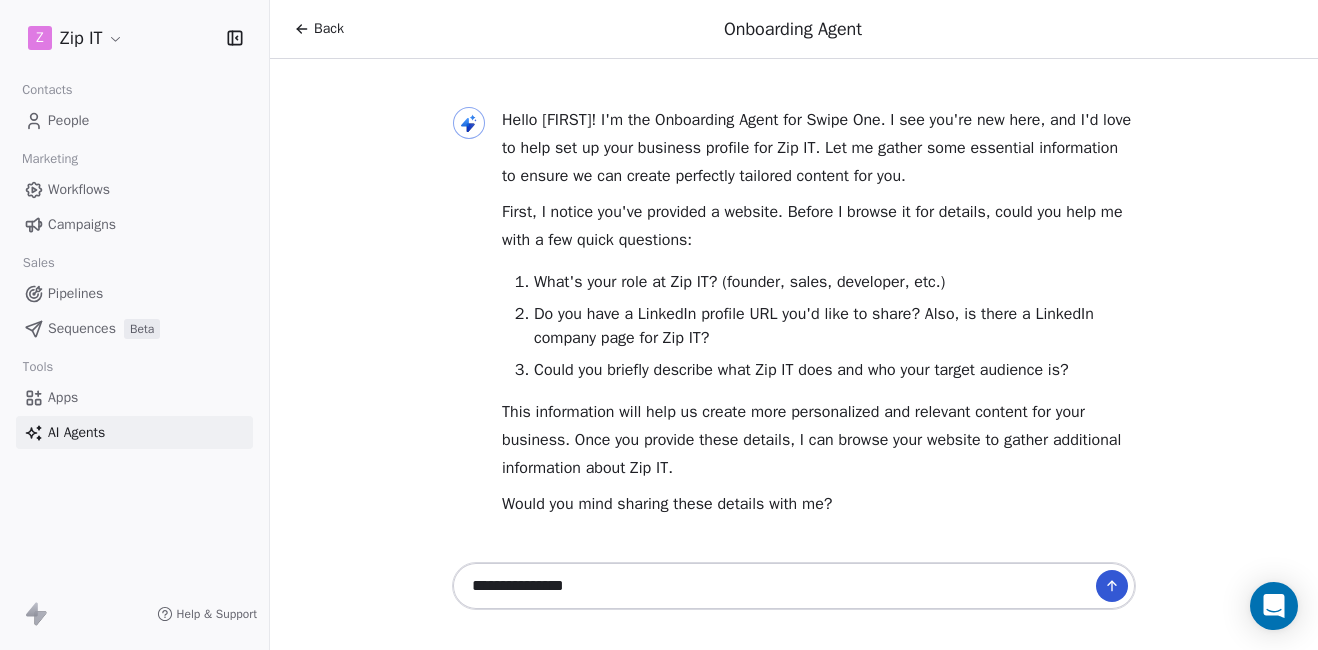 type on "**********" 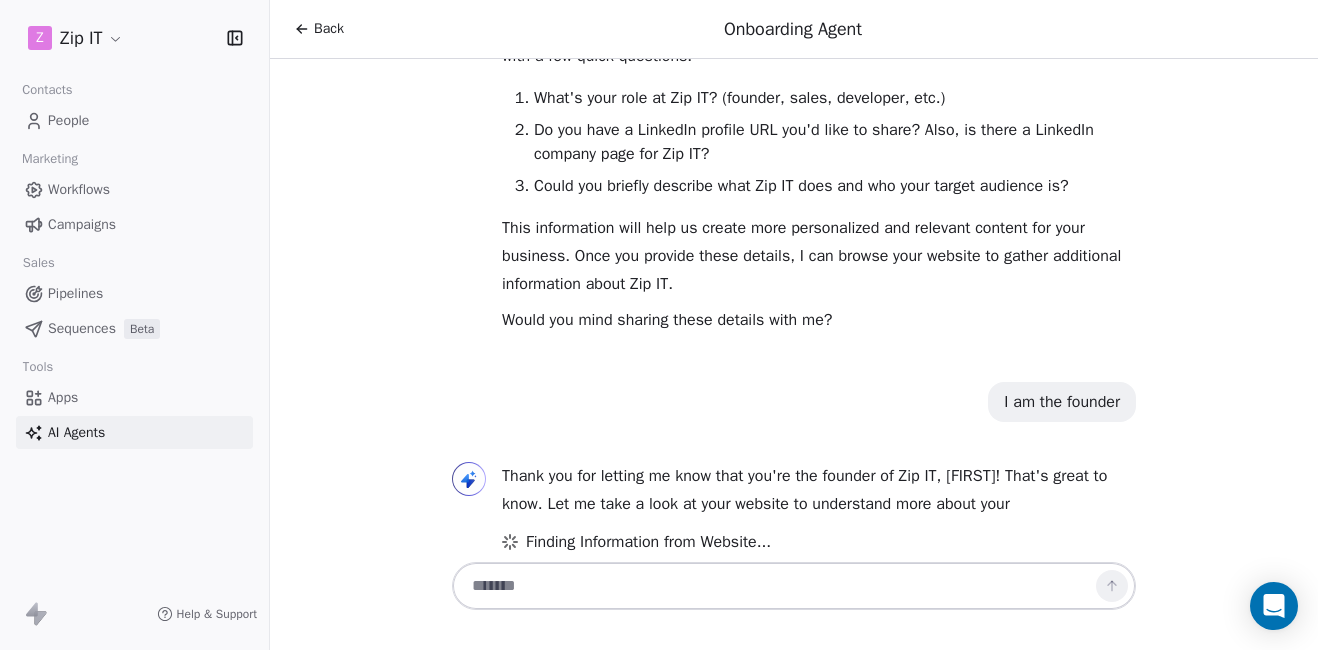 scroll, scrollTop: 213, scrollLeft: 0, axis: vertical 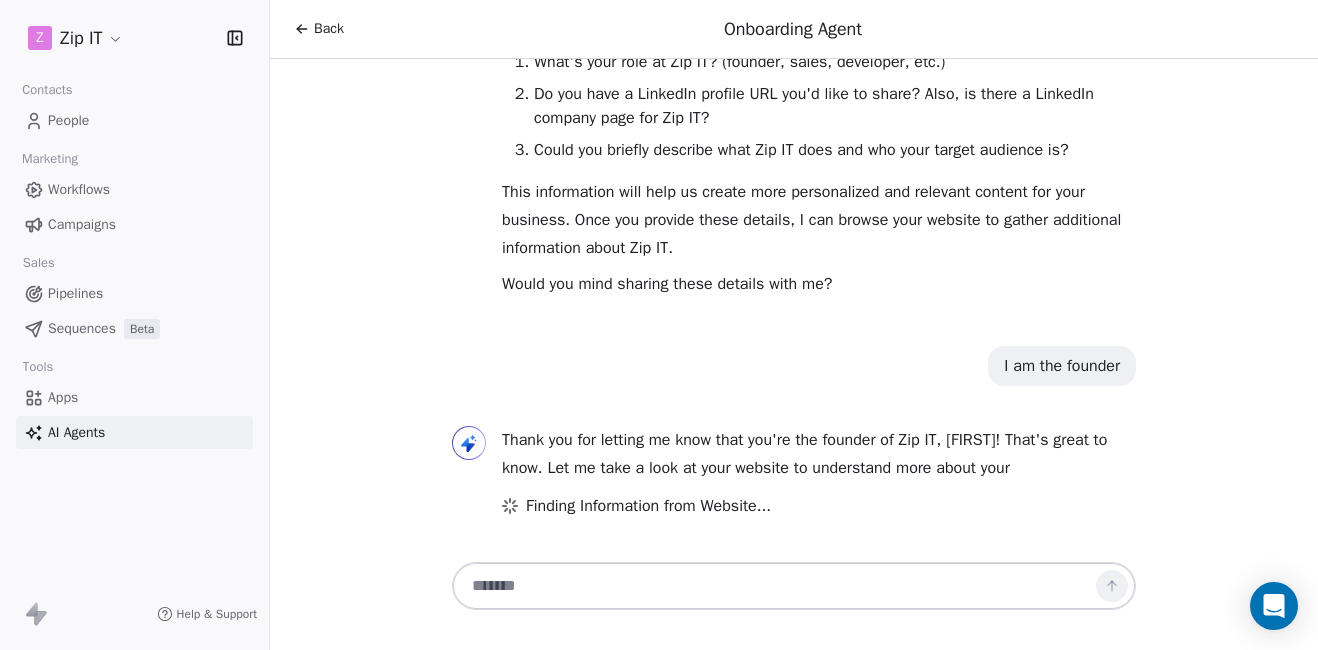 click at bounding box center [774, 586] 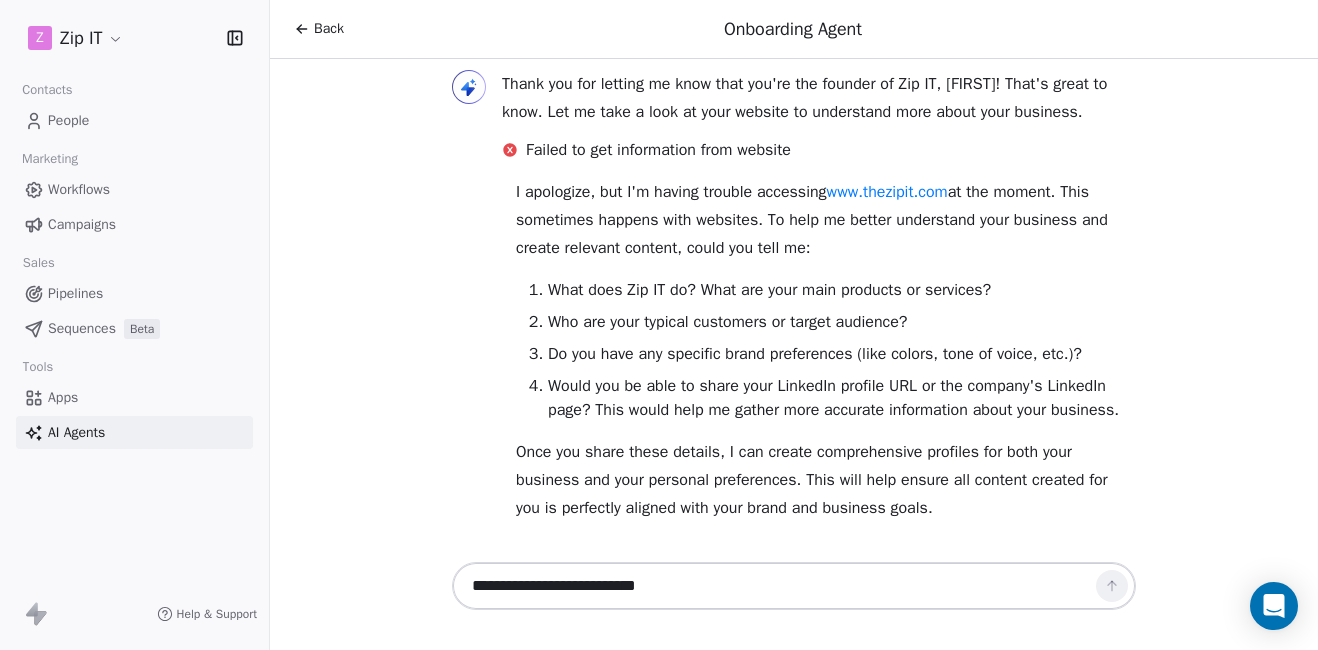scroll, scrollTop: 597, scrollLeft: 0, axis: vertical 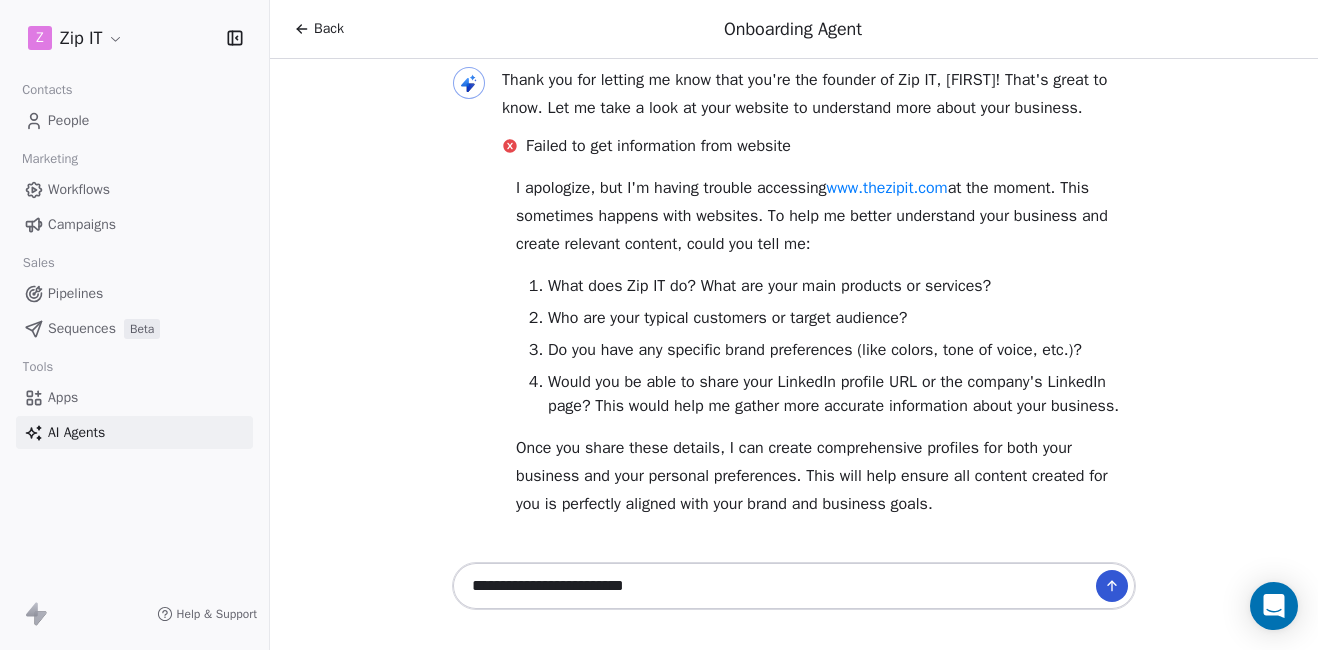 type on "**********" 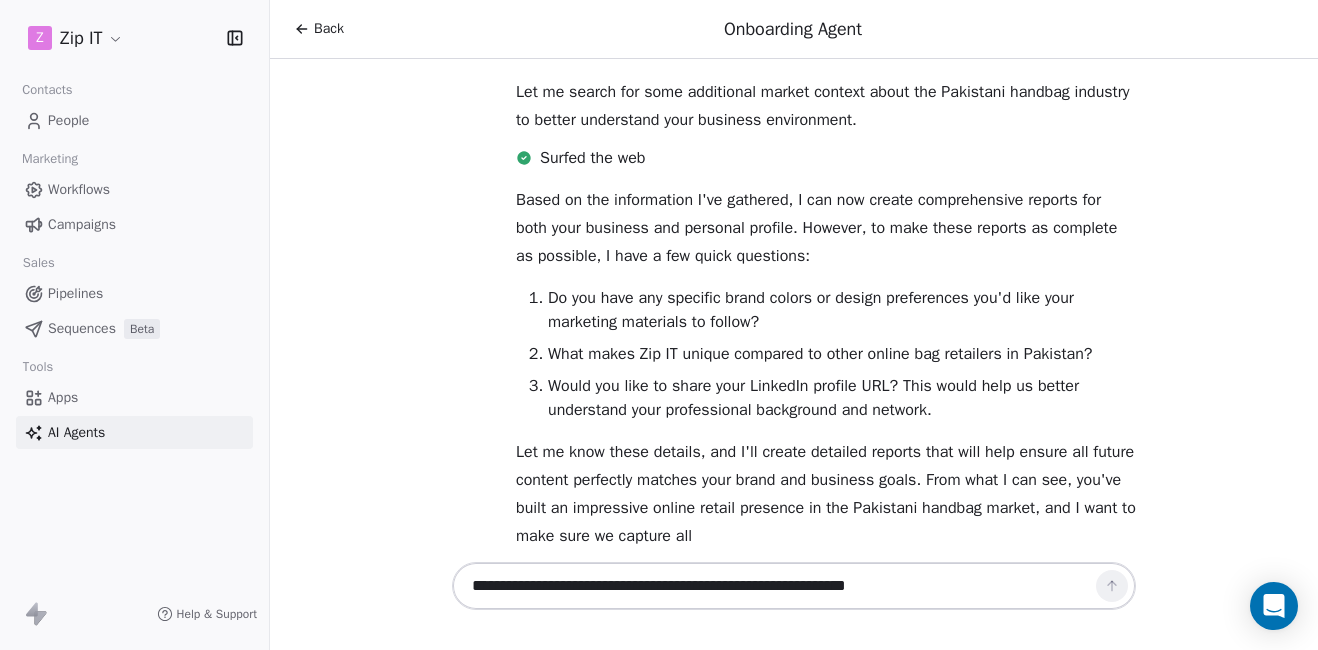 scroll, scrollTop: 1305, scrollLeft: 0, axis: vertical 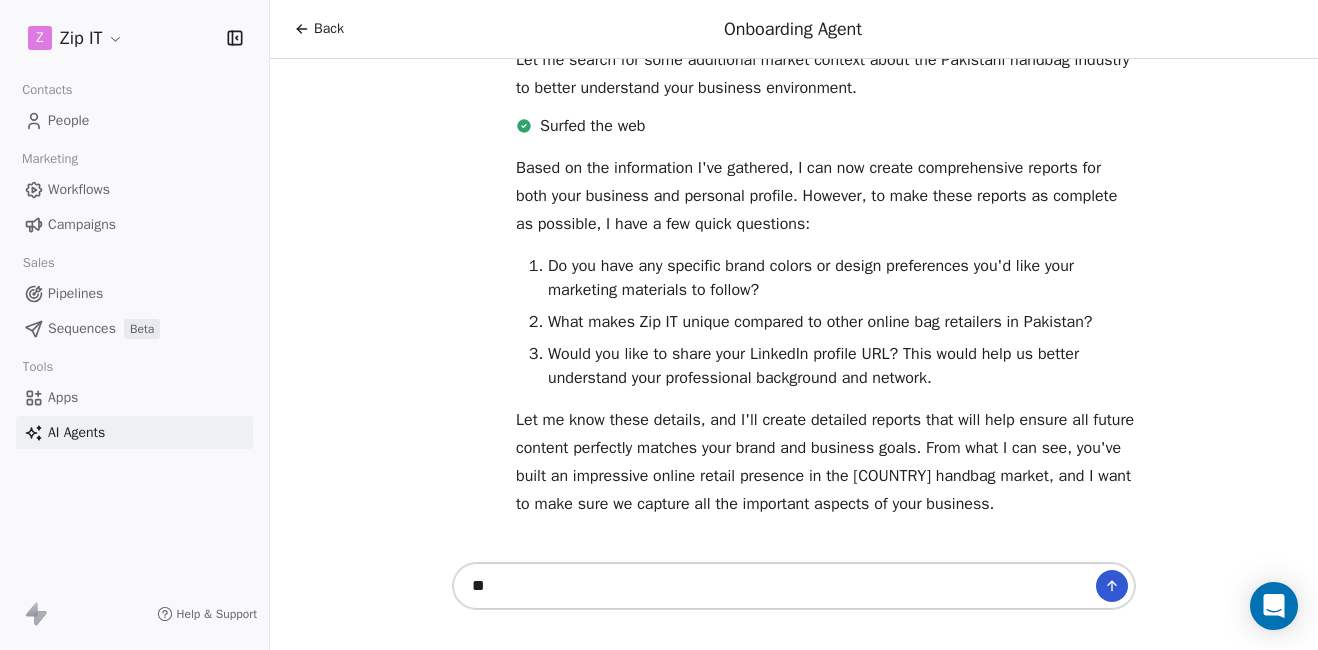 type on "*" 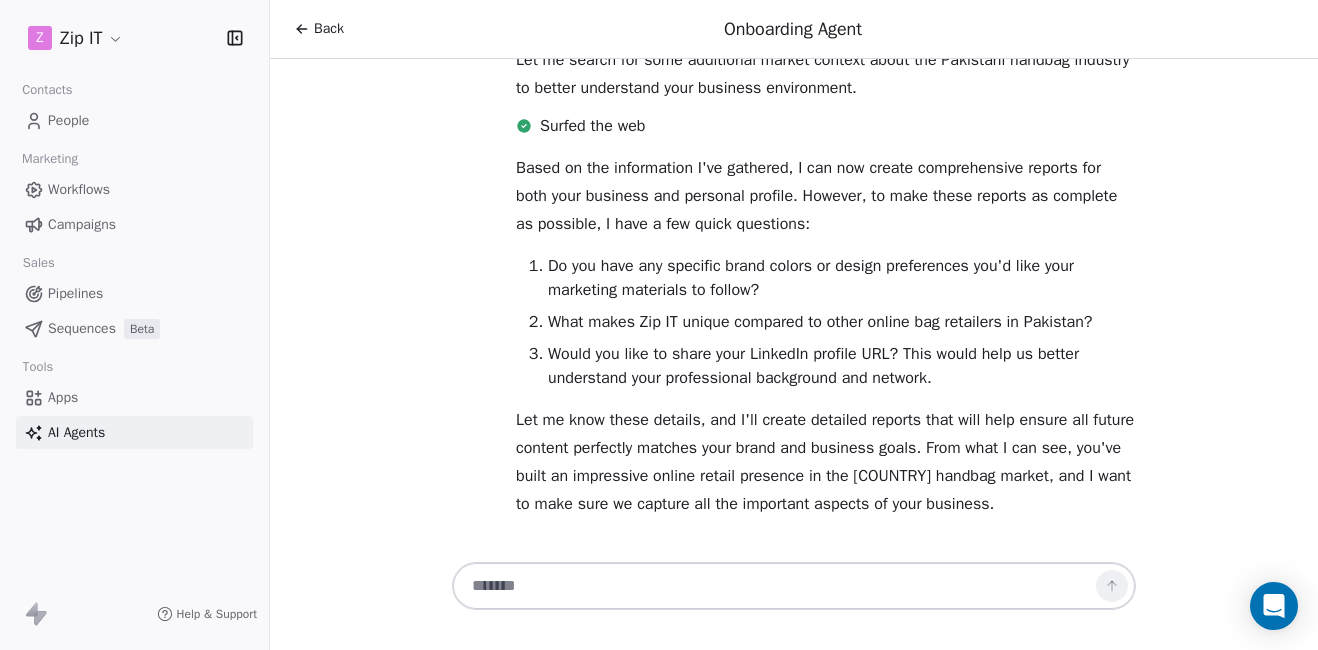 click on "Do you have any specific brand colors or design preferences you'd like your marketing materials to follow?" at bounding box center (842, 278) 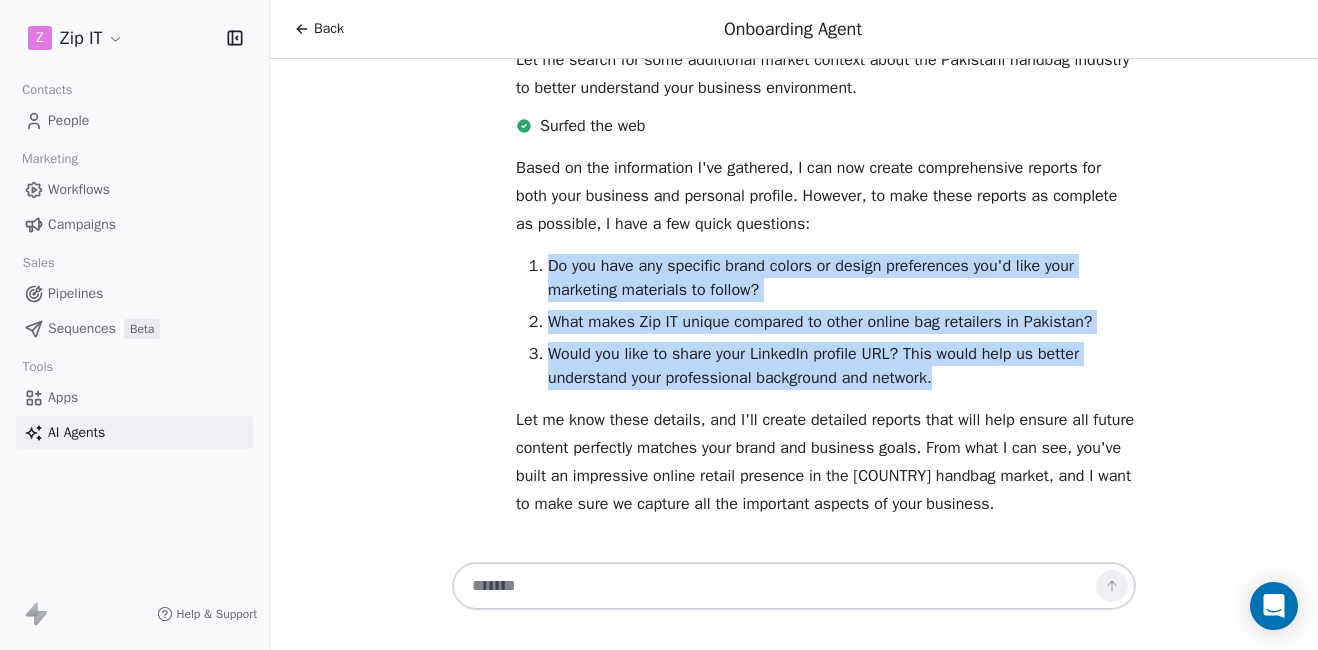 drag, startPoint x: 544, startPoint y: 266, endPoint x: 954, endPoint y: 381, distance: 425.82272 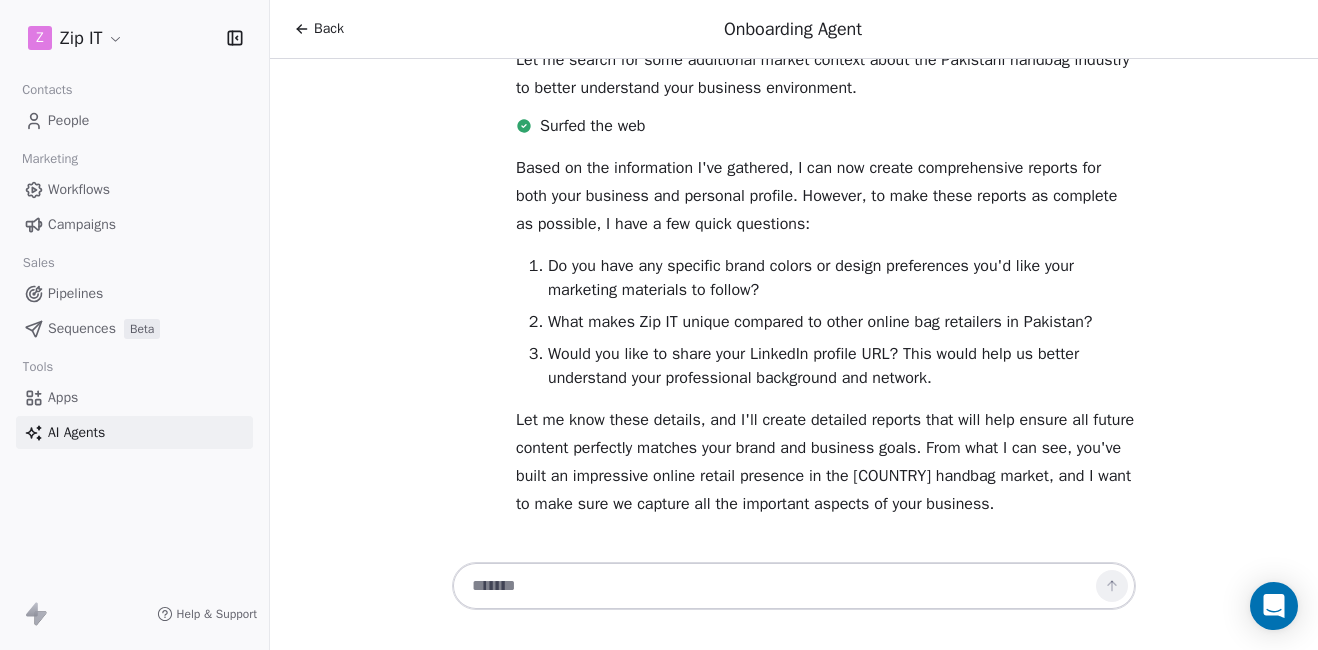 click at bounding box center [774, 586] 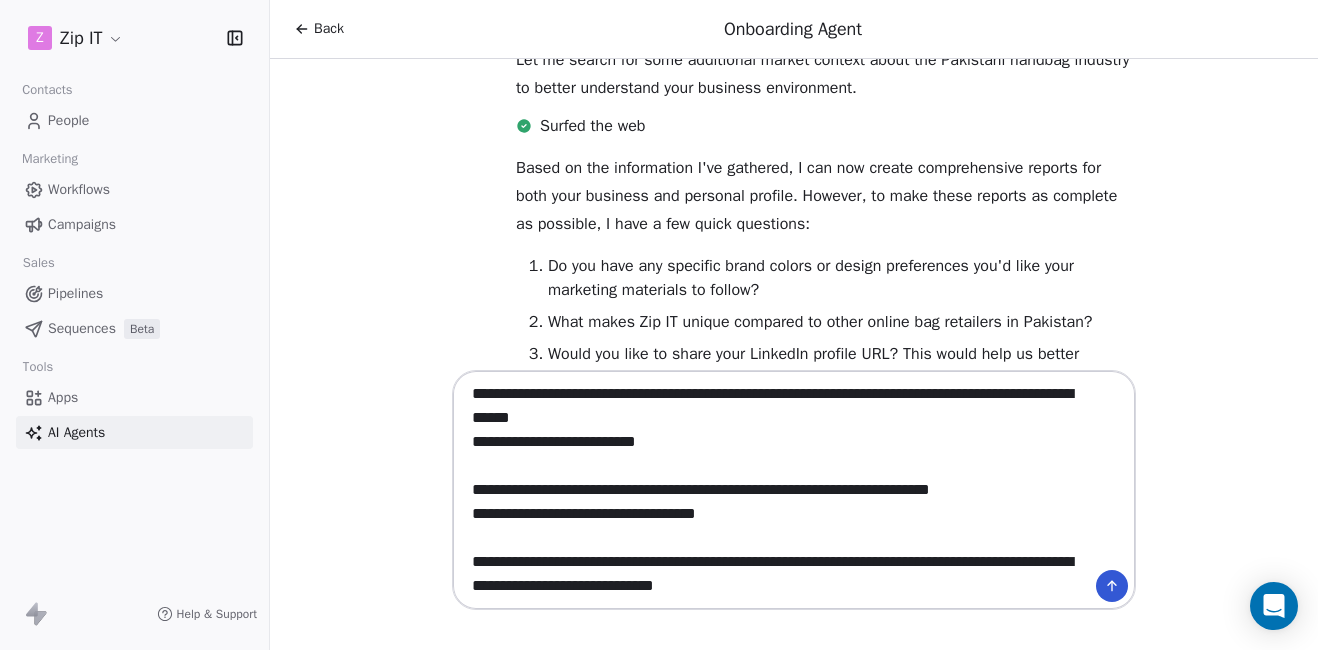 scroll, scrollTop: 16, scrollLeft: 0, axis: vertical 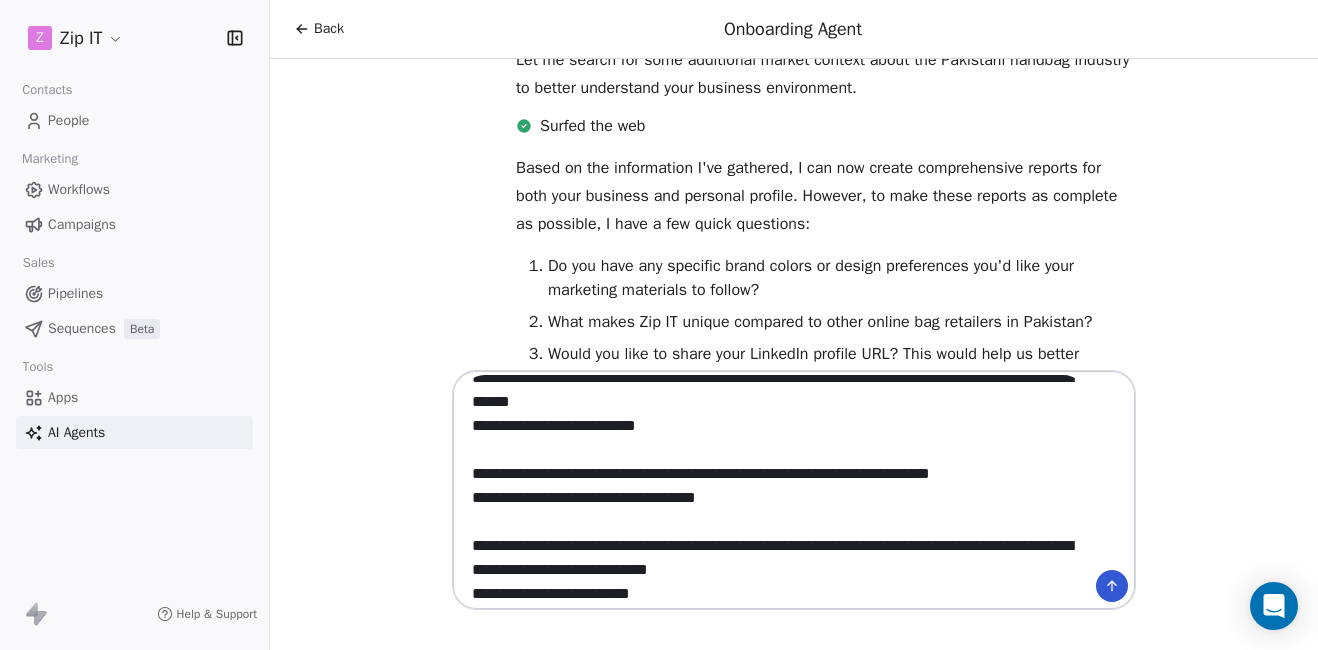 type on "**********" 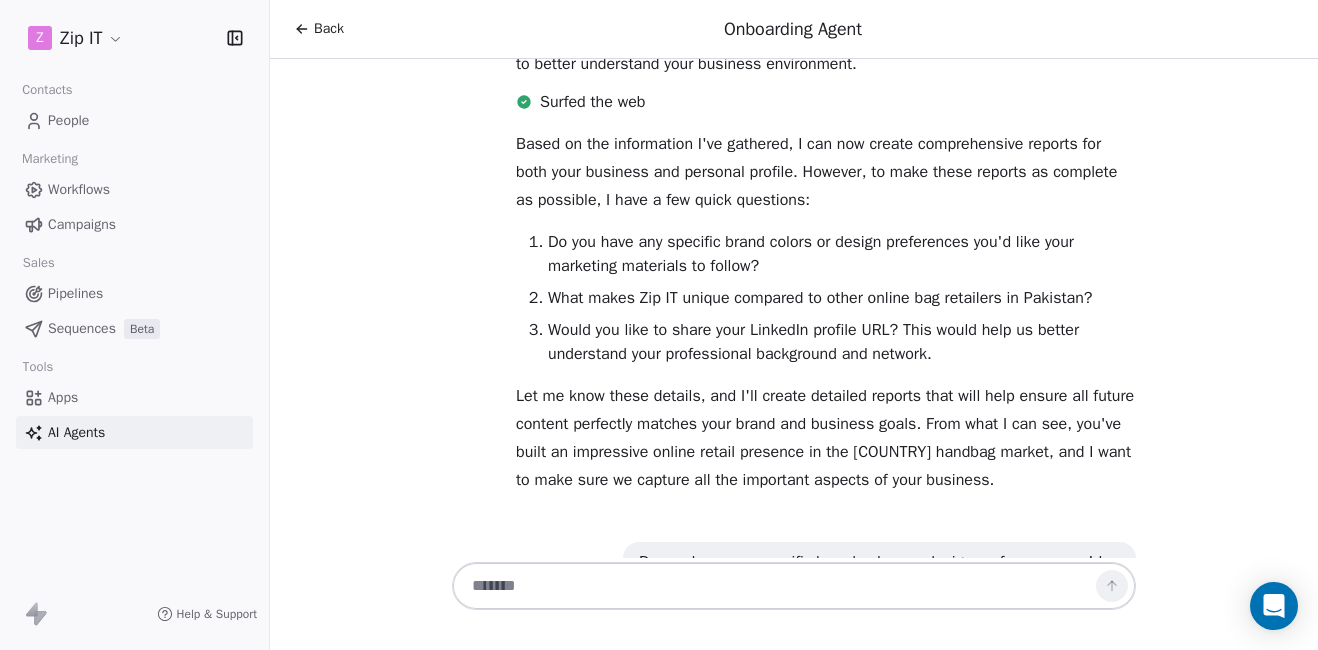 scroll, scrollTop: 0, scrollLeft: 0, axis: both 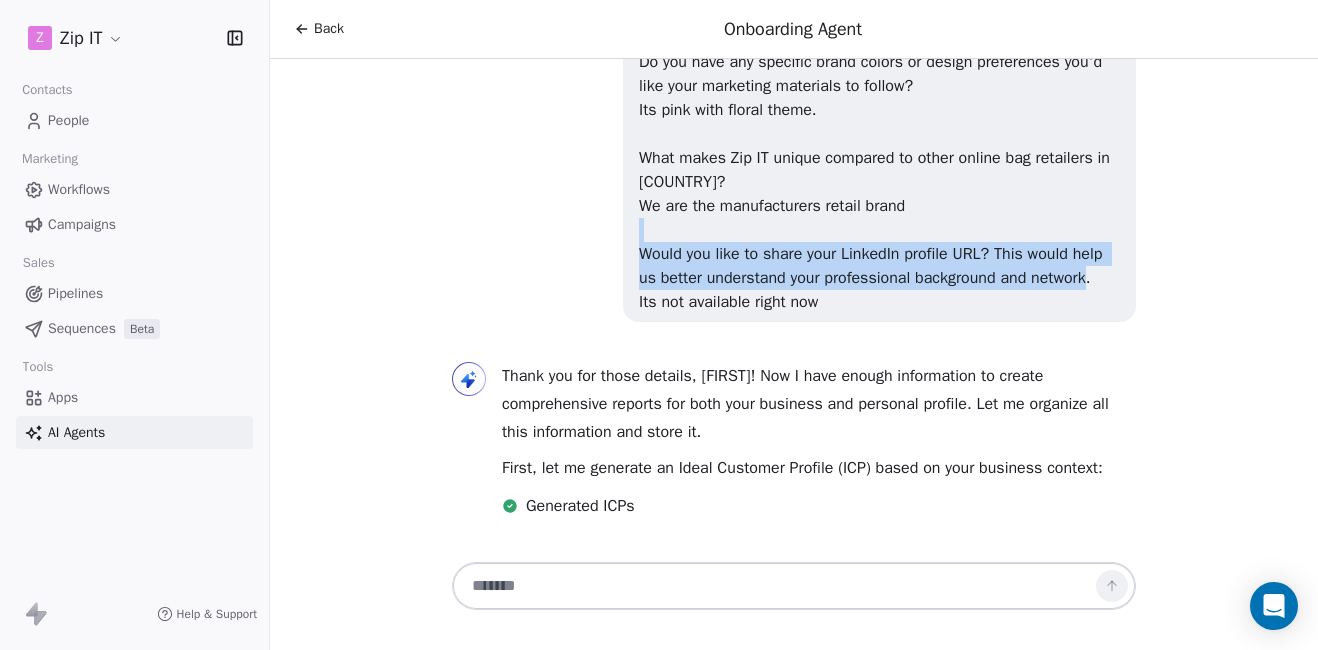 drag, startPoint x: 633, startPoint y: 229, endPoint x: 694, endPoint y: 272, distance: 74.63243 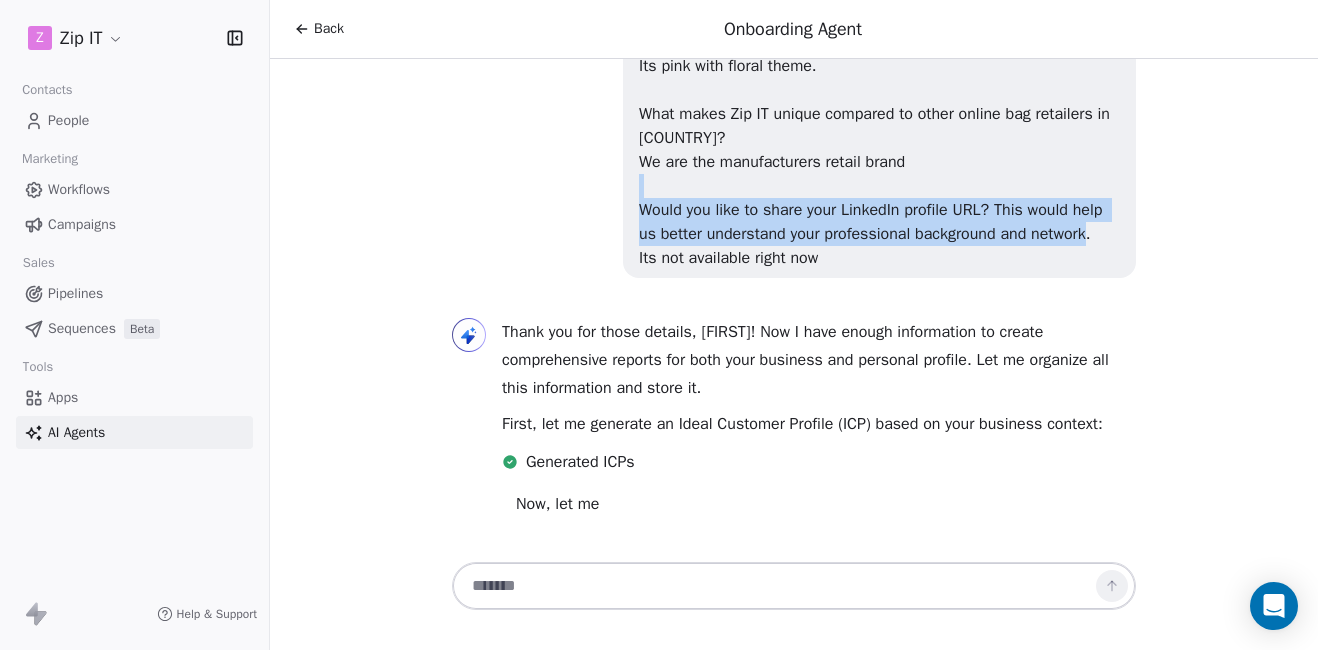copy on "Would you like to share your LinkedIn profile URL? This would help us better understand your professional background and network." 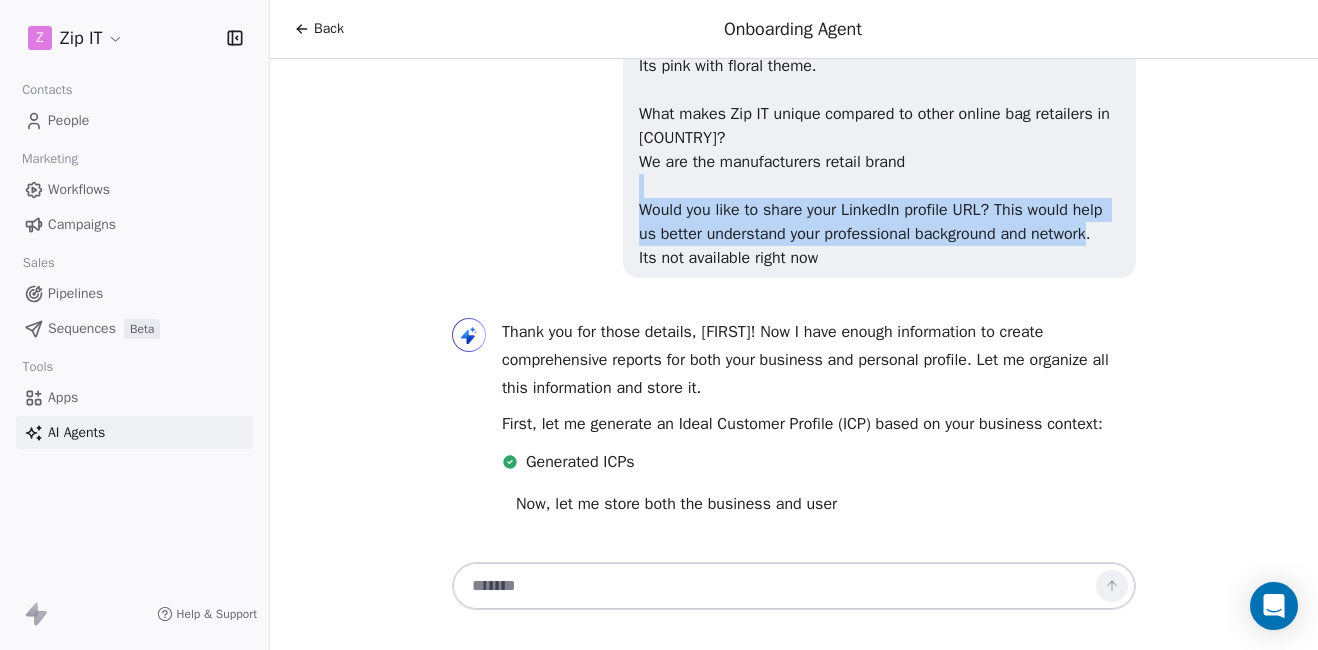 scroll, scrollTop: 1897, scrollLeft: 0, axis: vertical 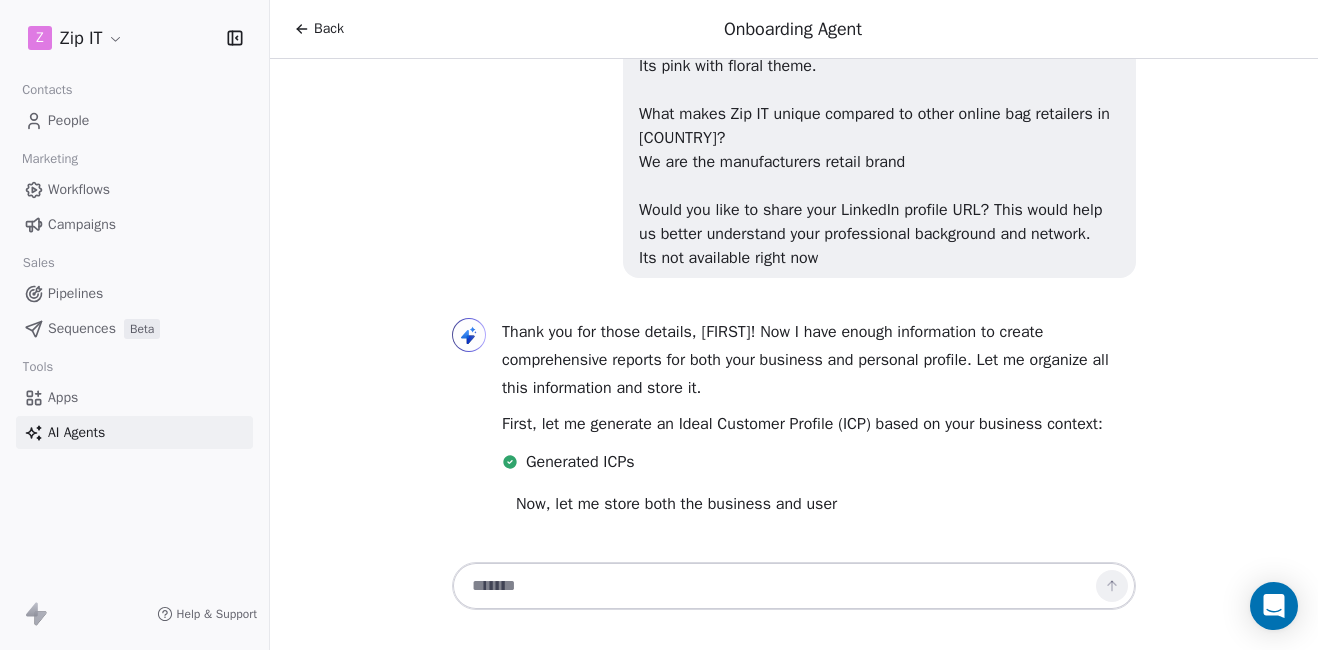click at bounding box center [774, 586] 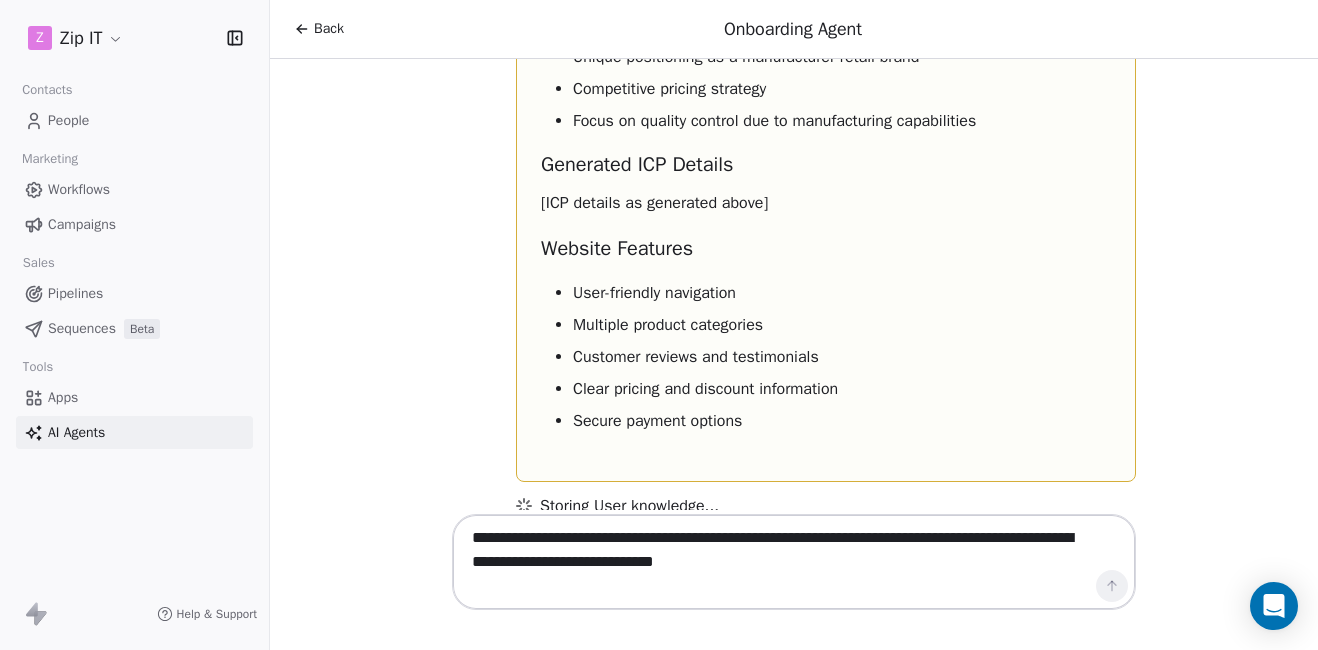 scroll, scrollTop: 3889, scrollLeft: 0, axis: vertical 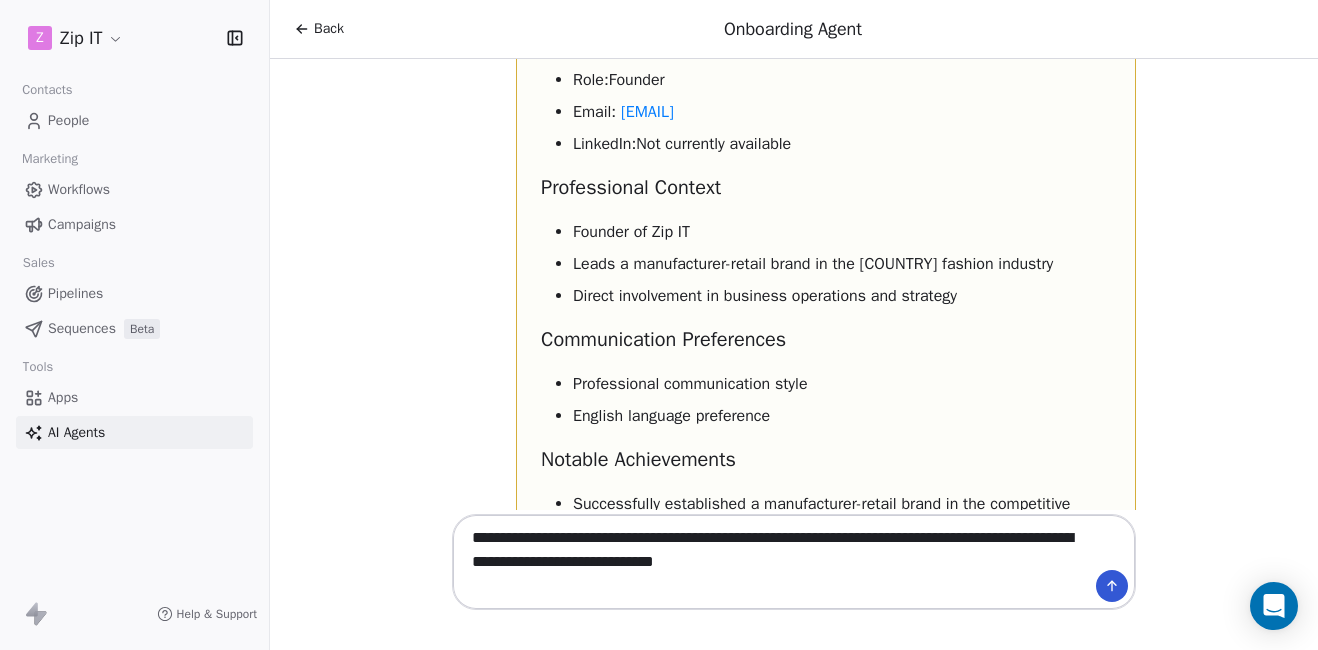 paste on "**********" 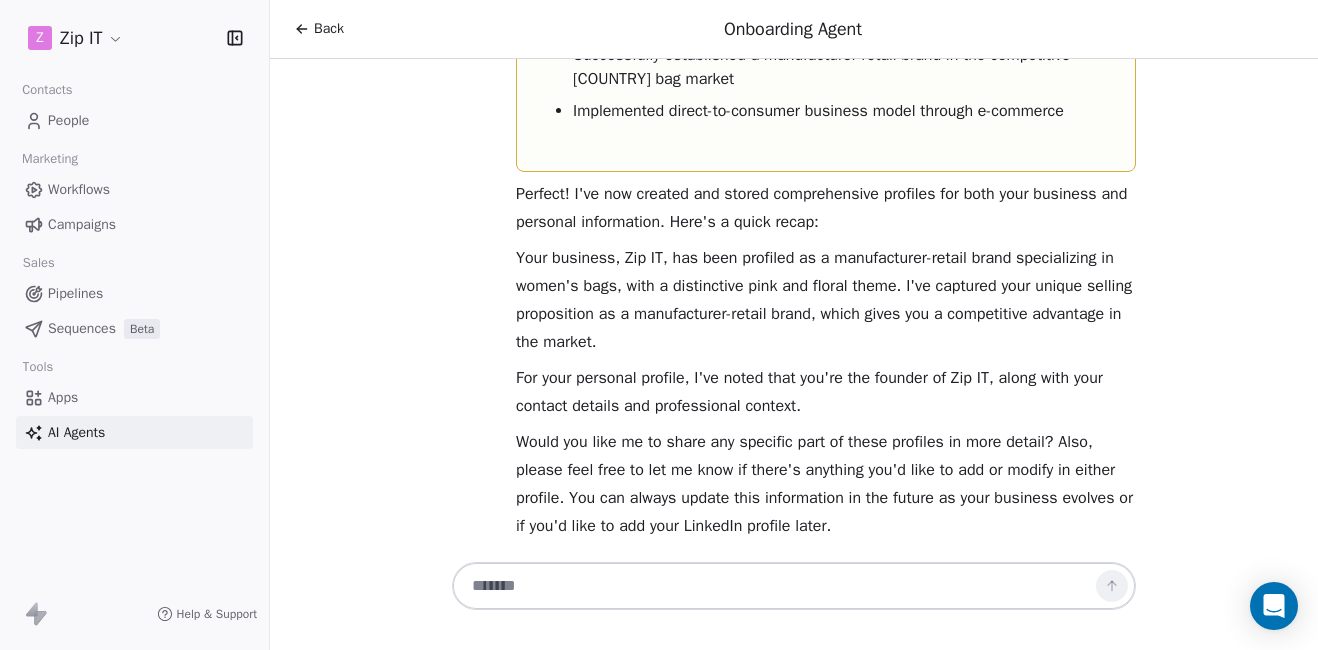 scroll, scrollTop: 5321, scrollLeft: 0, axis: vertical 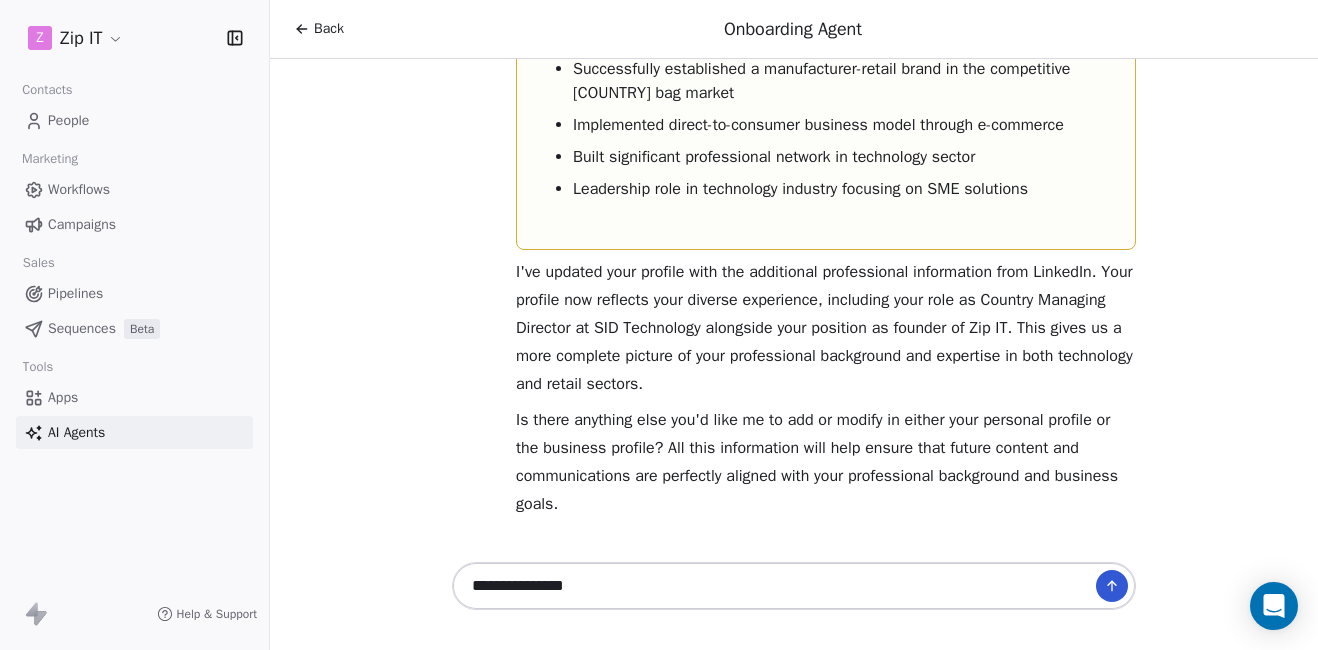 type on "**********" 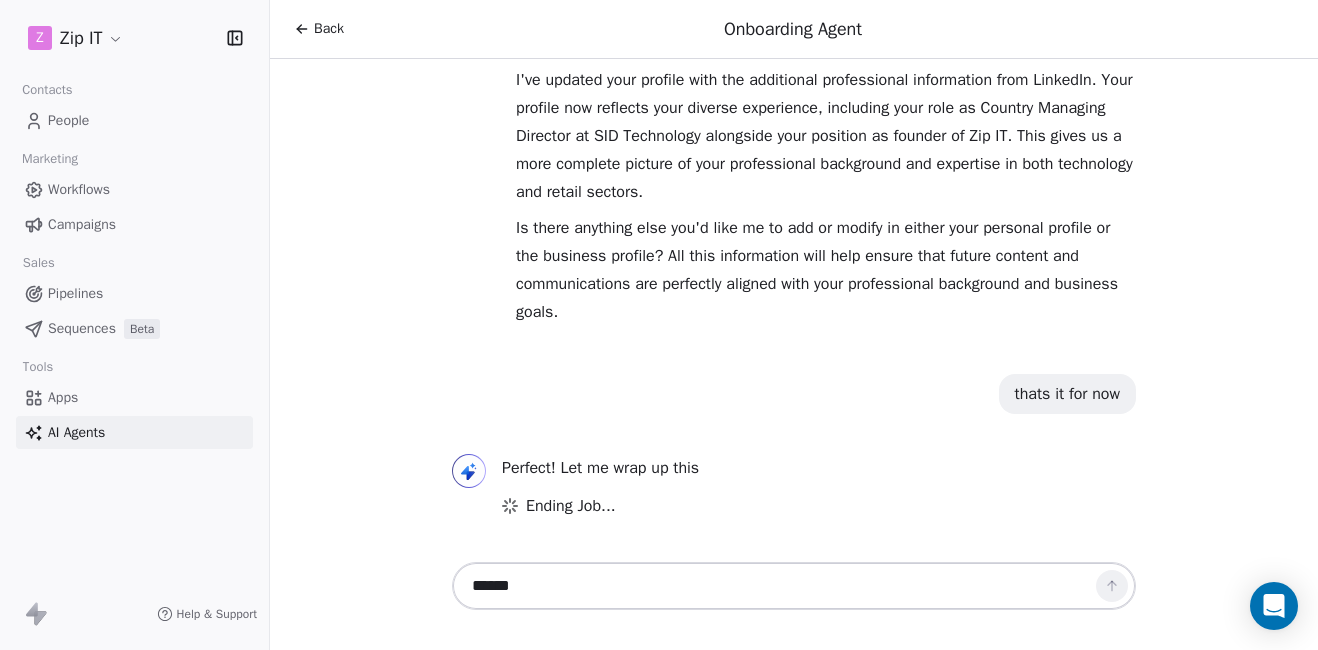 scroll, scrollTop: 7073, scrollLeft: 0, axis: vertical 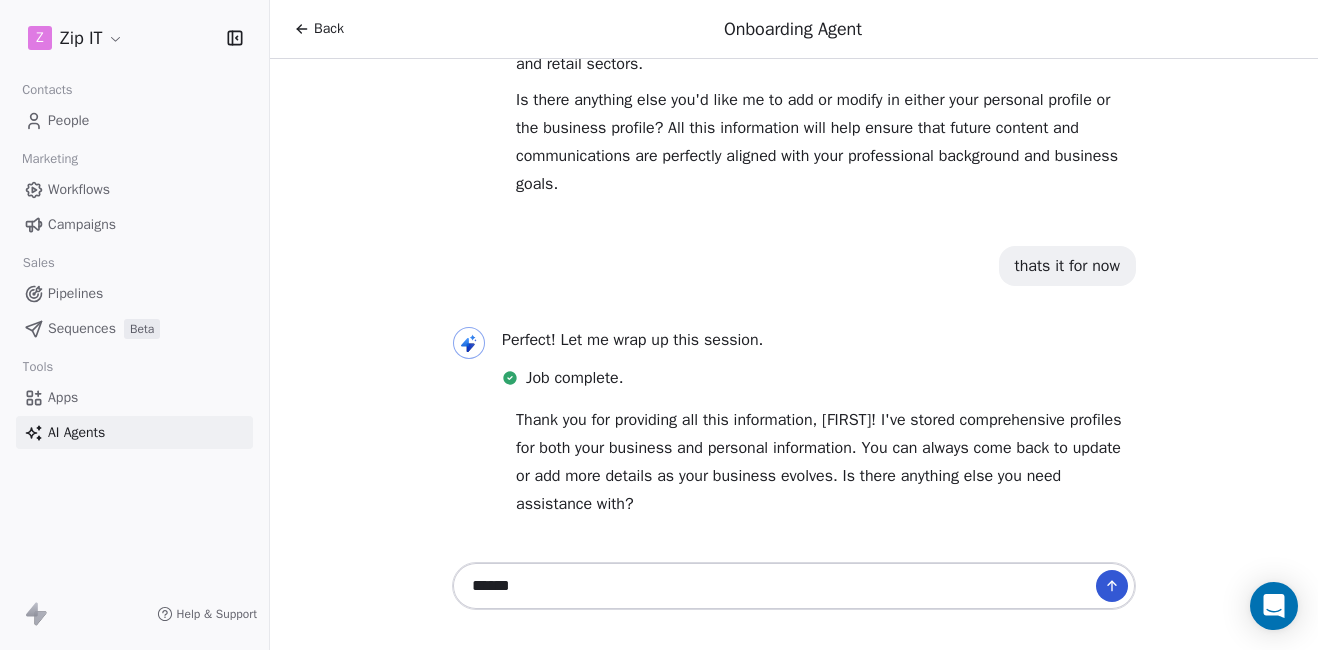 type on "******" 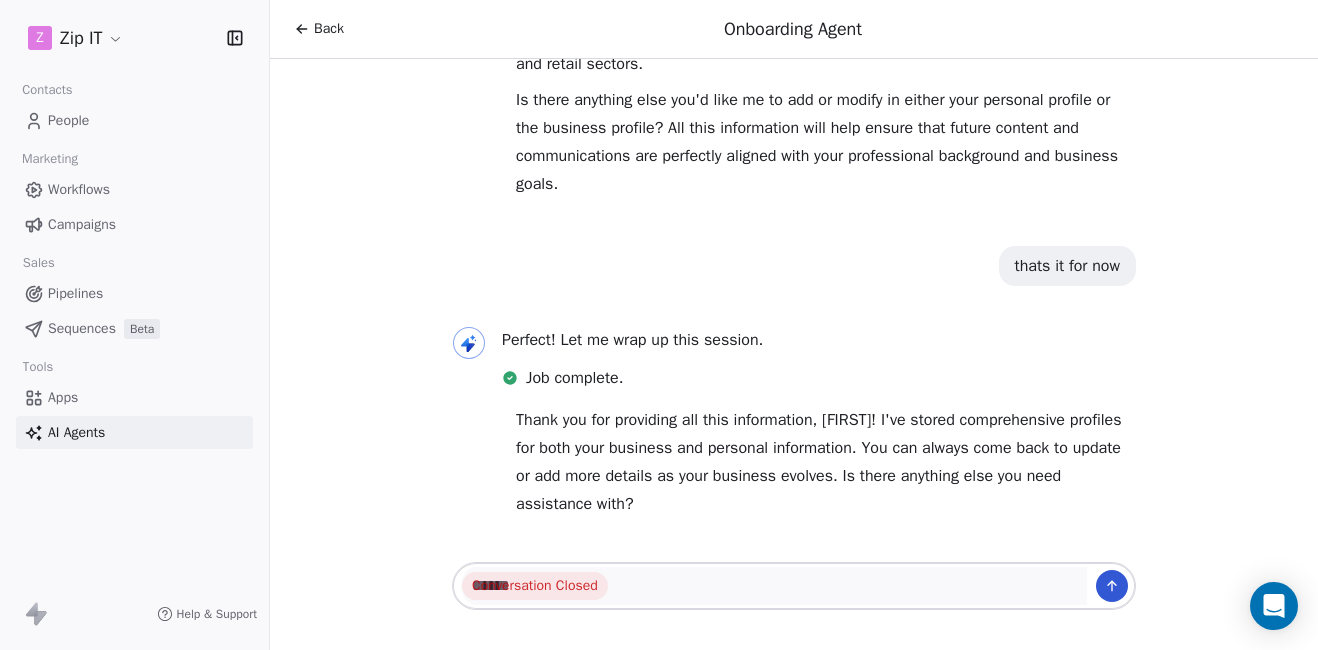 click on "Back" at bounding box center (329, 29) 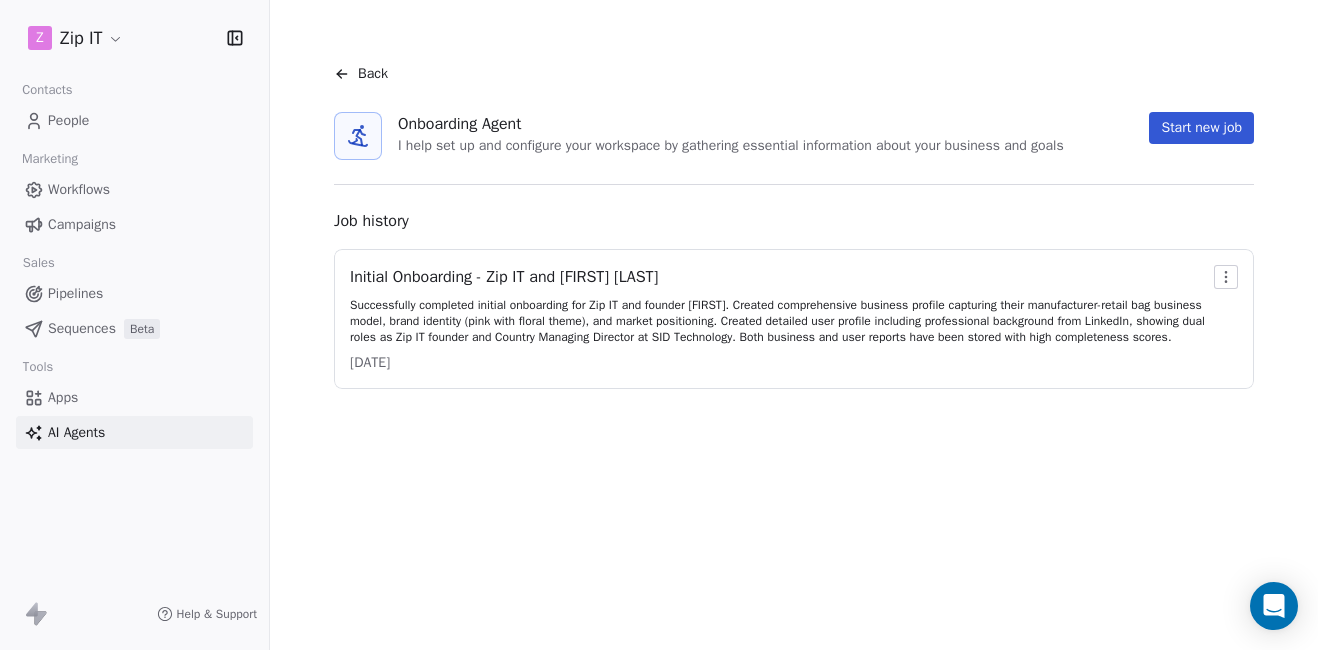 click on "Back" at bounding box center (373, 74) 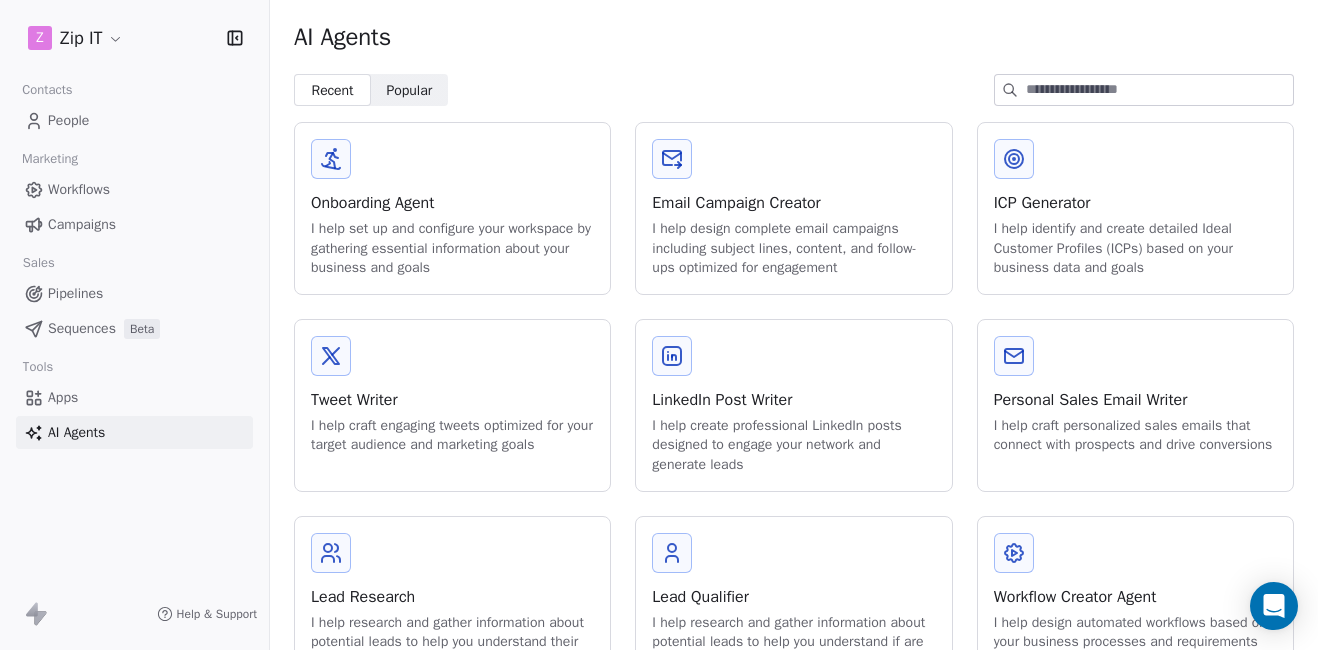 click on "ICP Generator" at bounding box center (1135, 203) 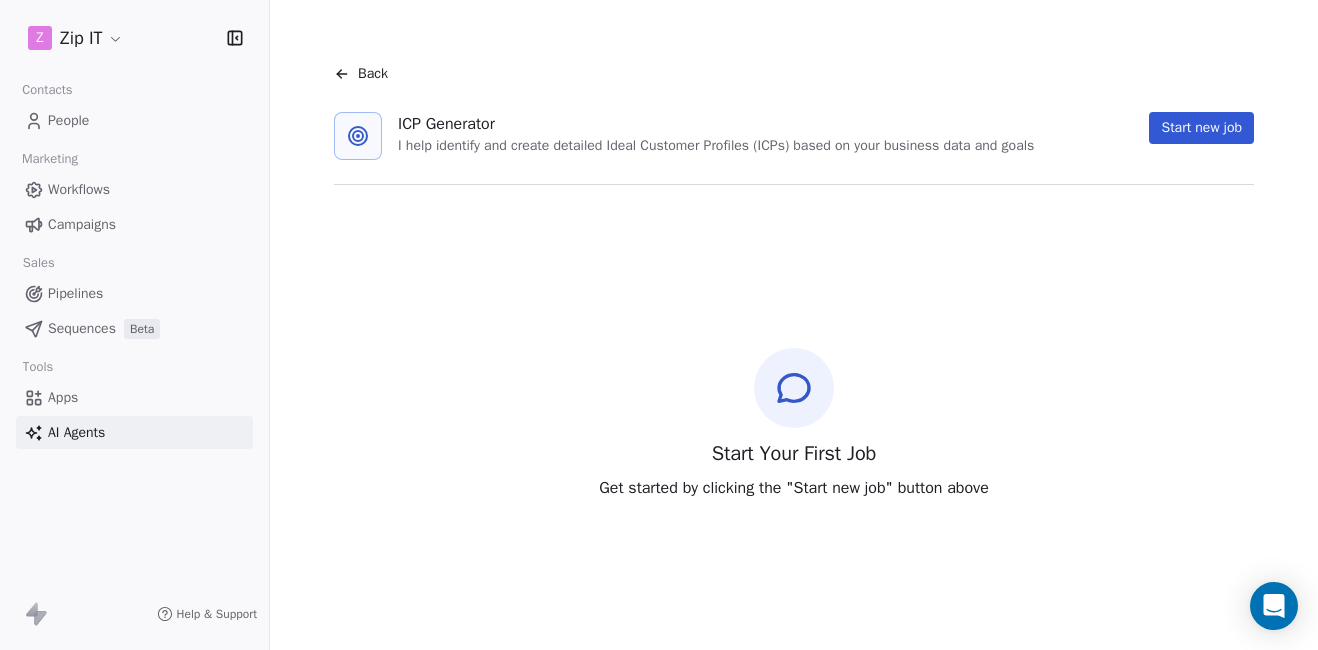 click on "Start new job" at bounding box center [1201, 128] 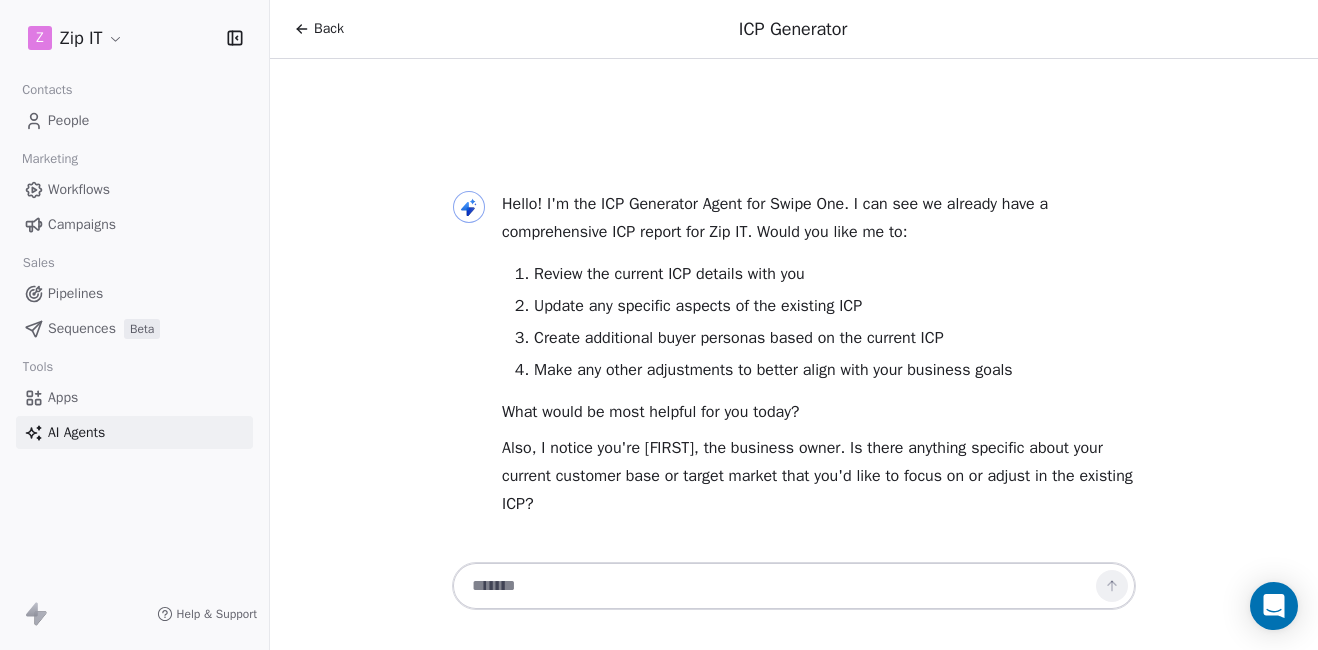 click at bounding box center (774, 586) 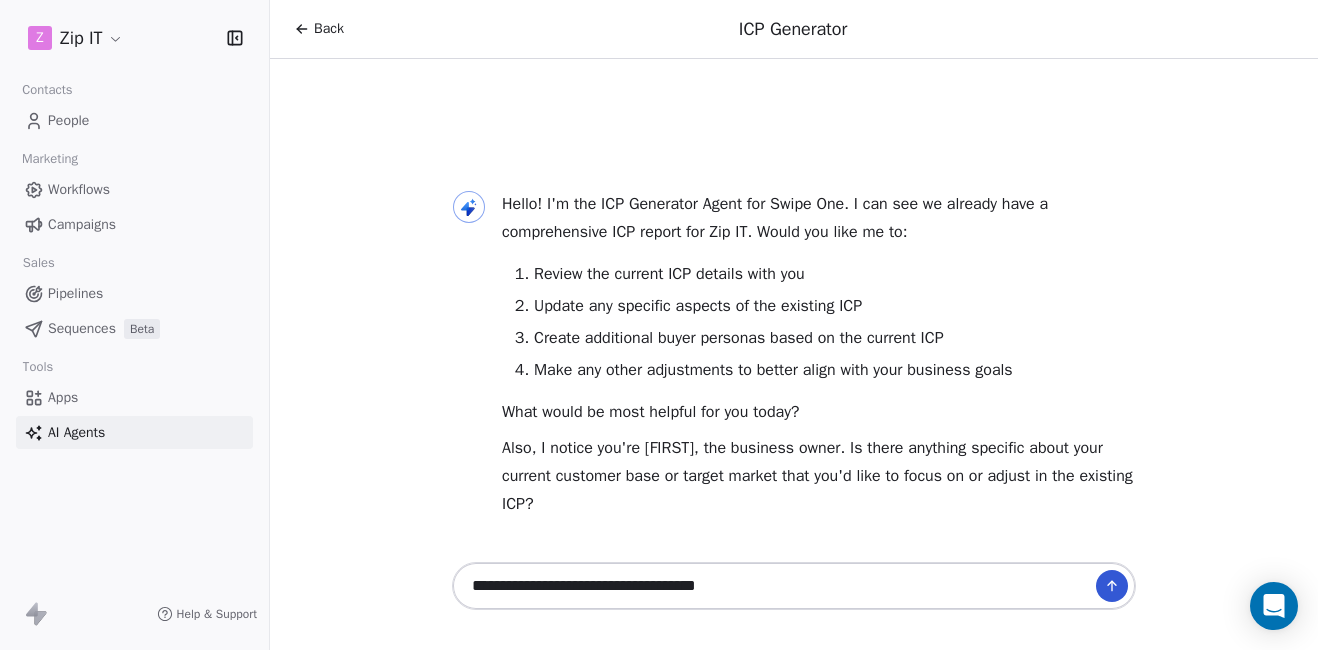 type on "**********" 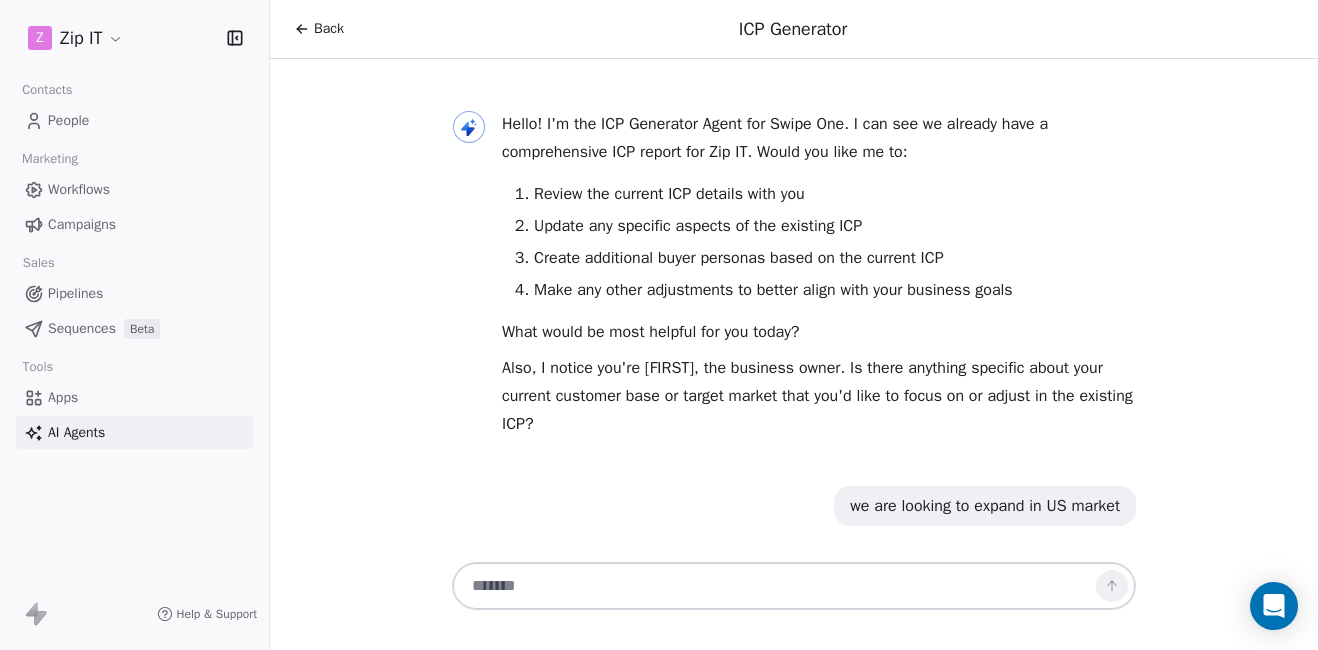 click at bounding box center (774, 586) 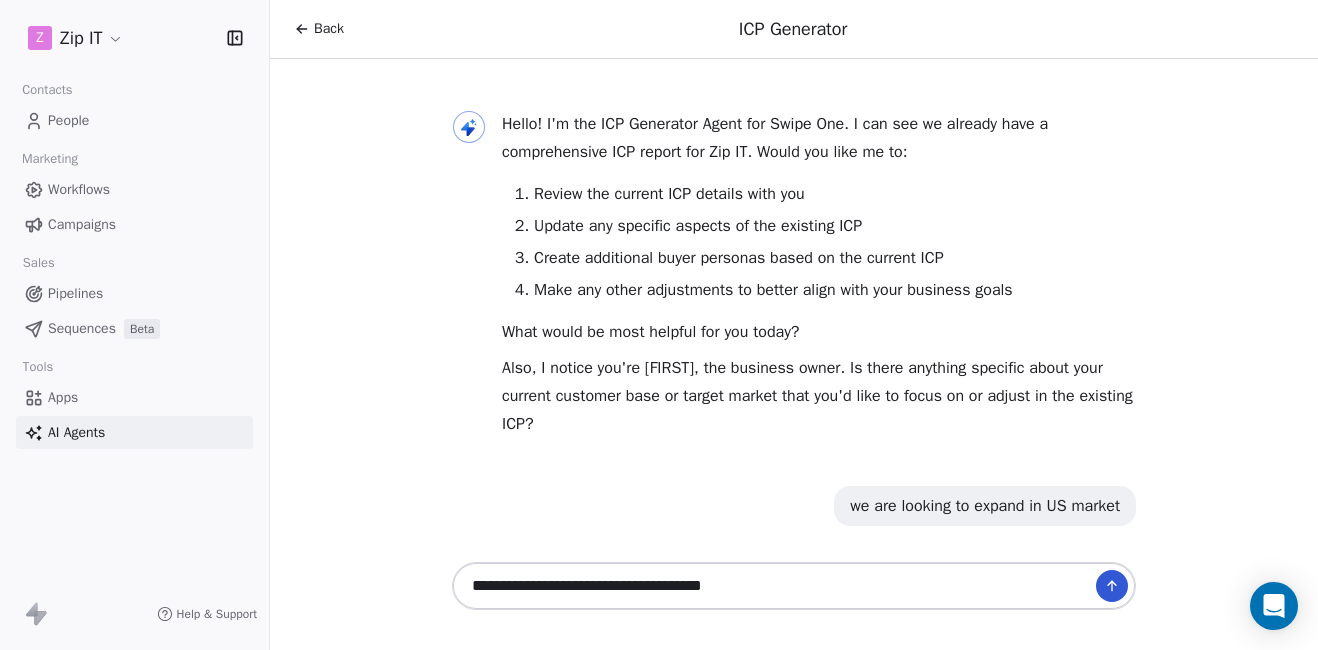 type 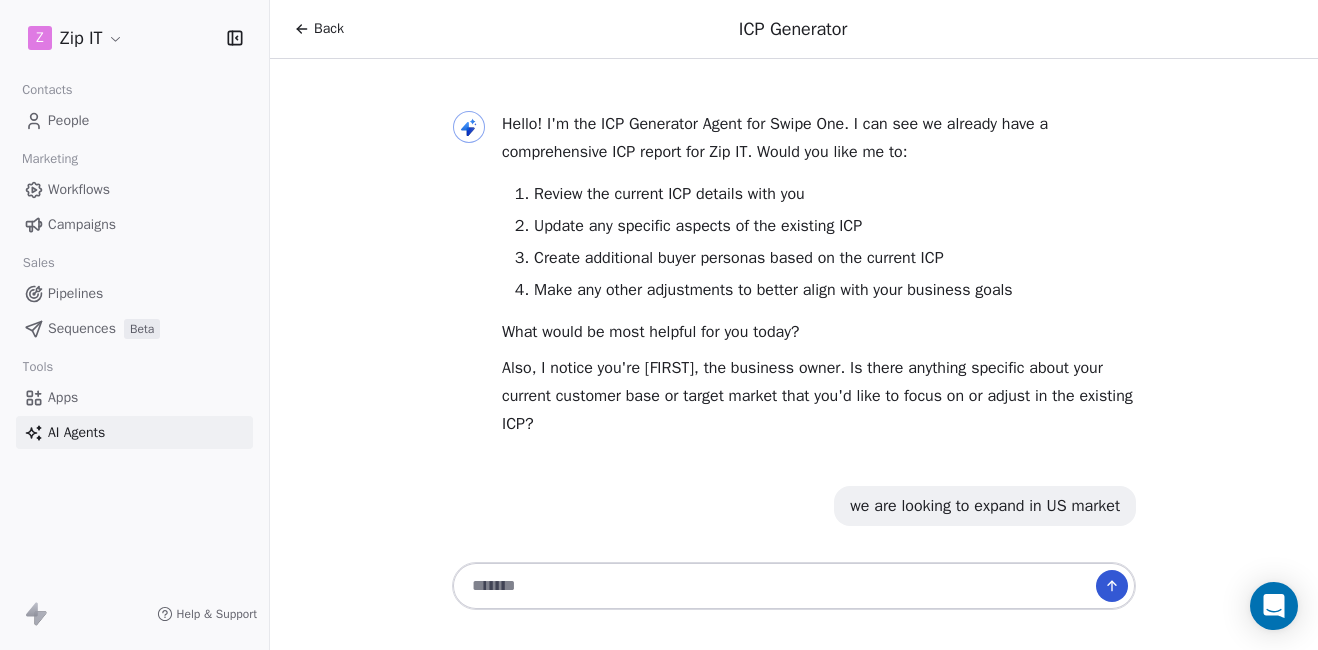 scroll, scrollTop: 37, scrollLeft: 0, axis: vertical 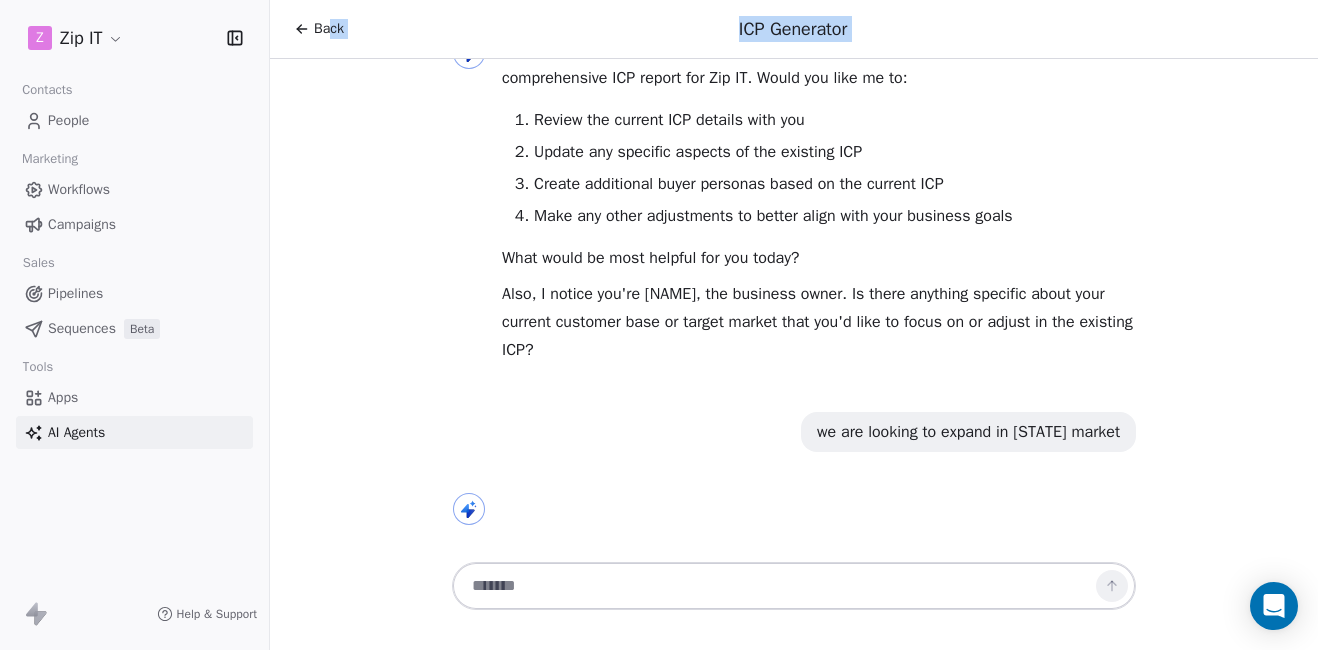 drag, startPoint x: 347, startPoint y: 61, endPoint x: 326, endPoint y: 8, distance: 57.00877 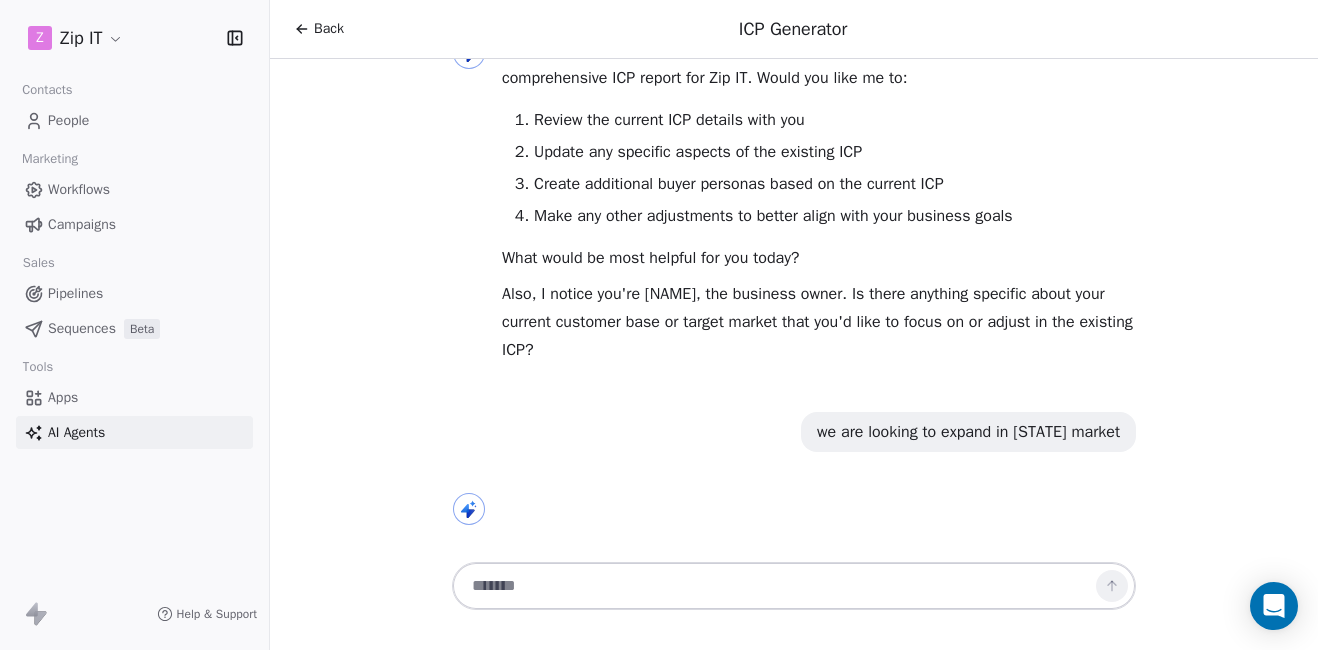 click on "Back" at bounding box center [329, 29] 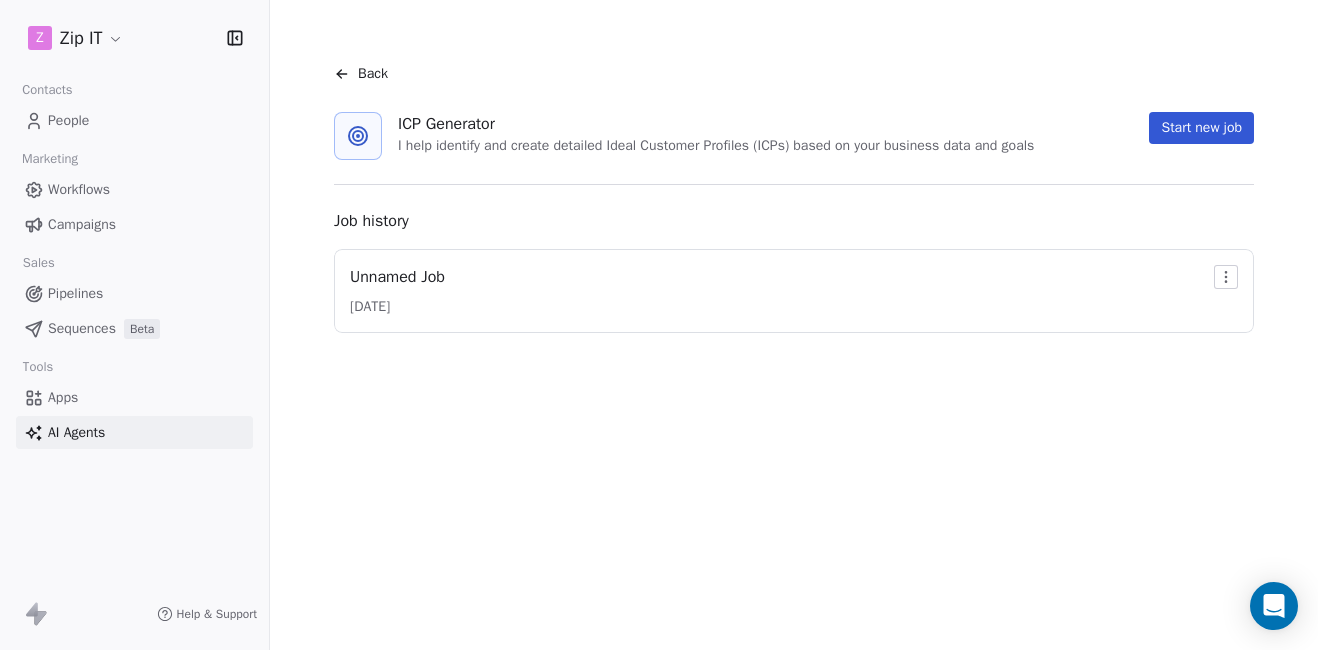 click on "Start new job" at bounding box center (1201, 128) 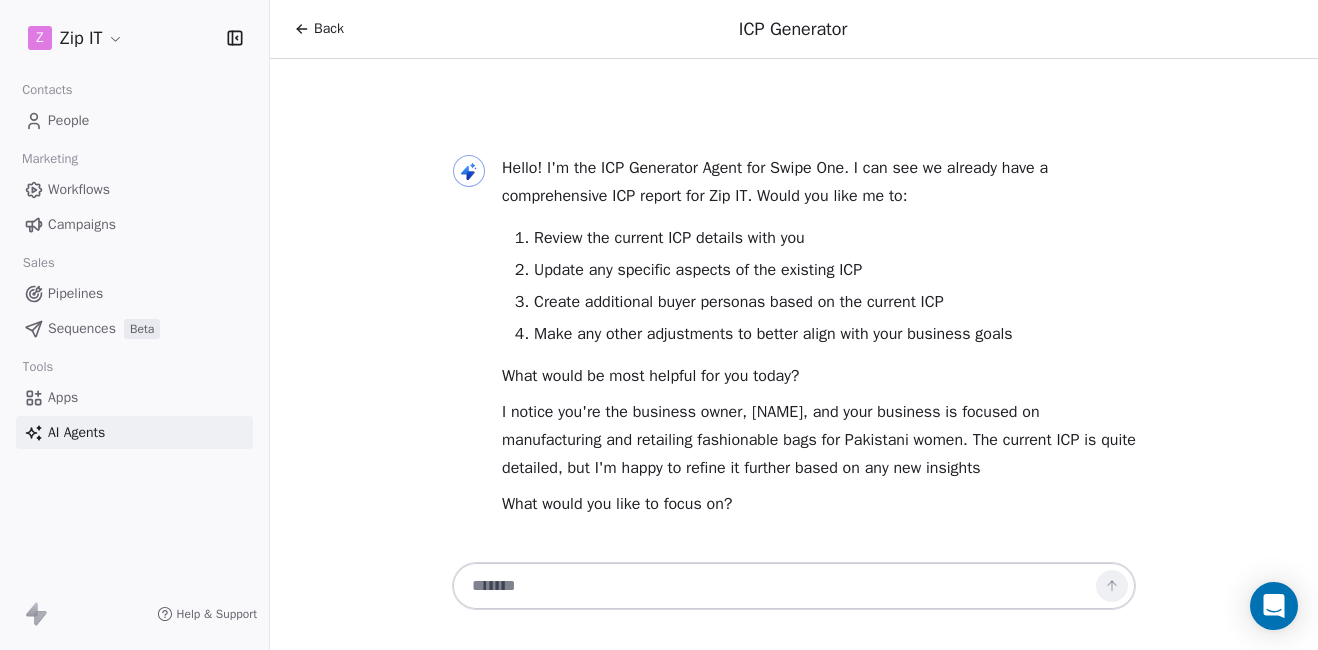 click at bounding box center (774, 586) 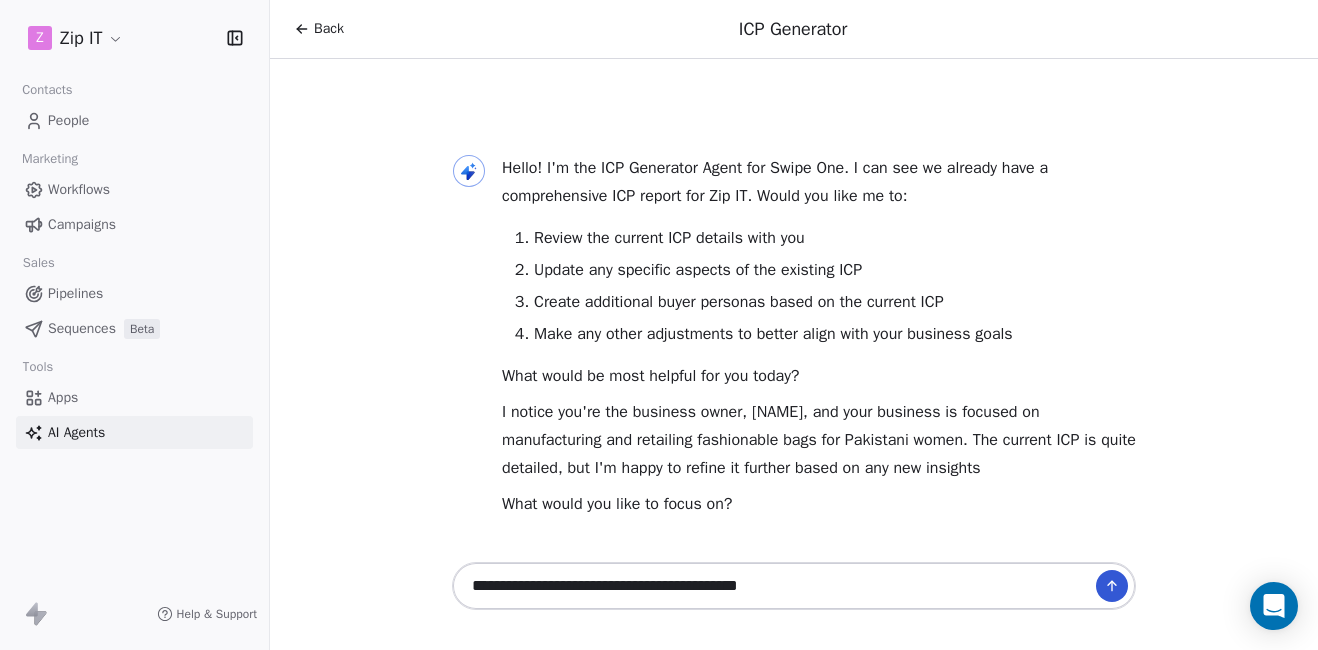 type on "**********" 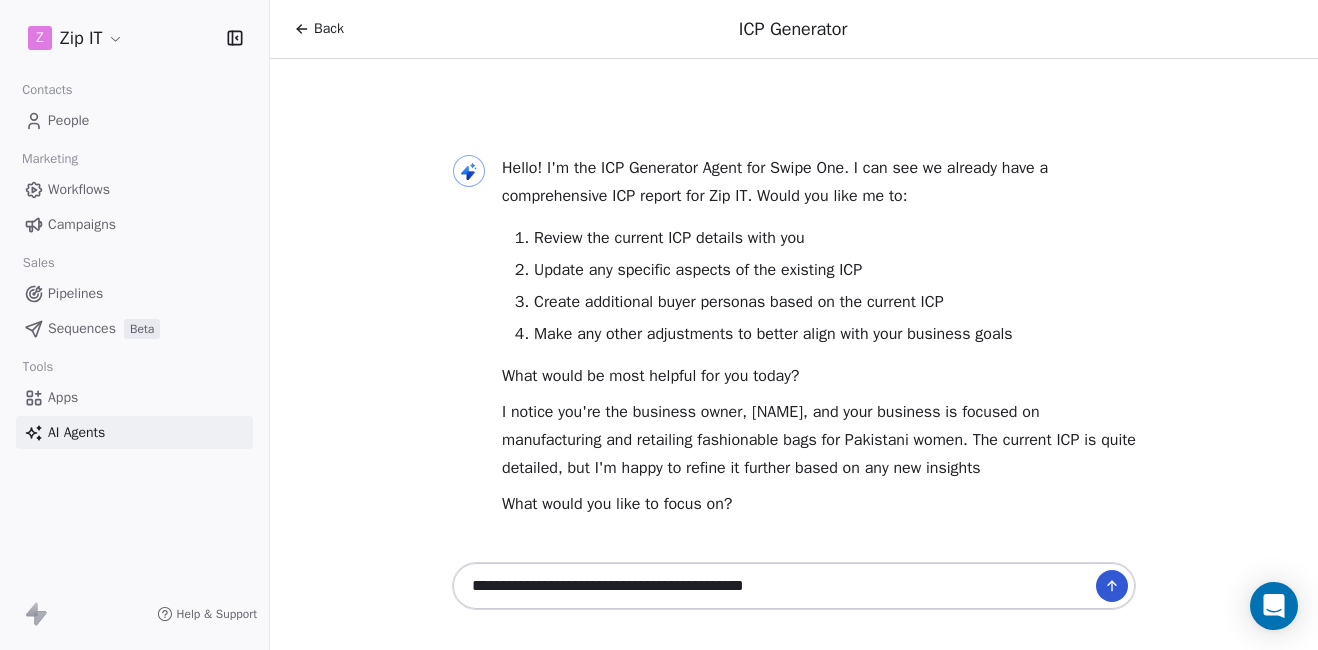 type 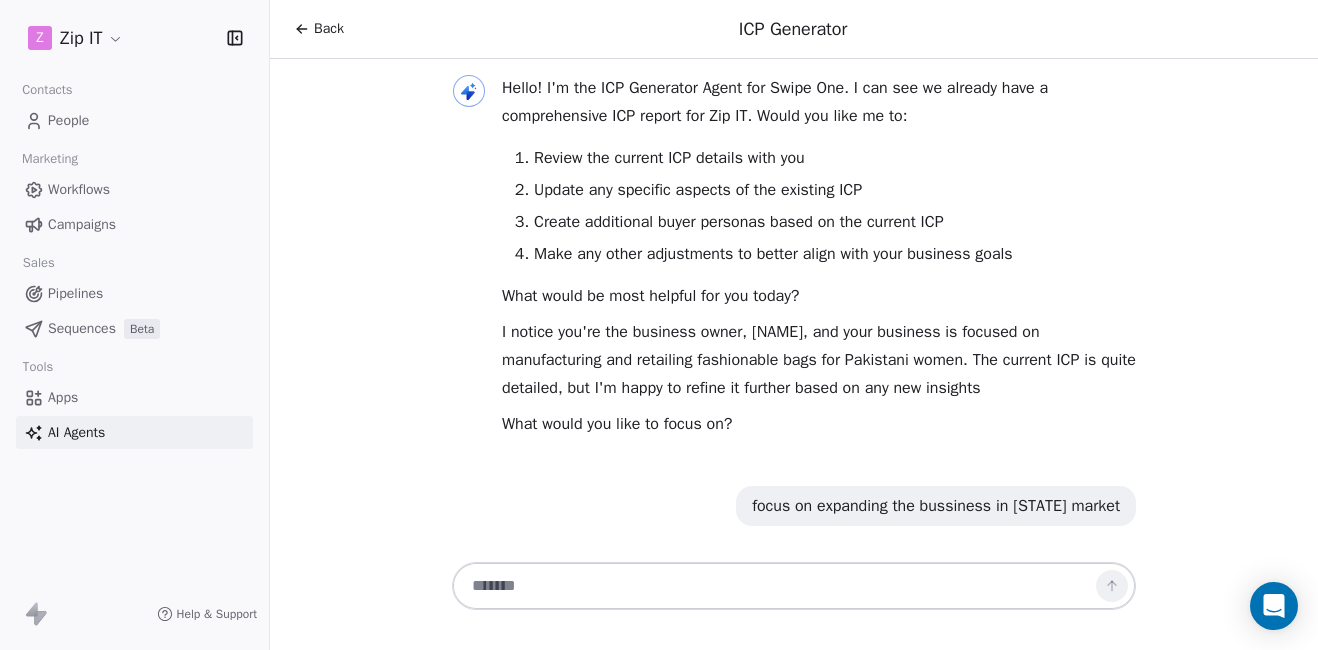 scroll, scrollTop: 53, scrollLeft: 0, axis: vertical 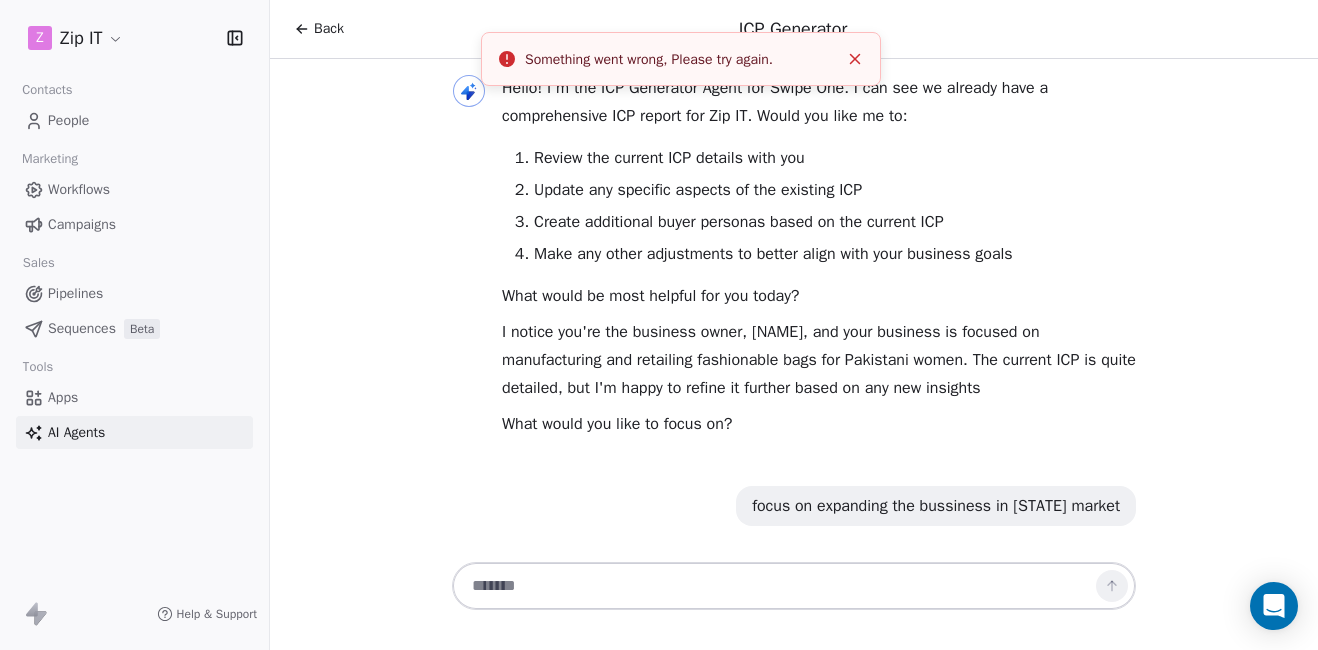 click on "Back" at bounding box center [329, 29] 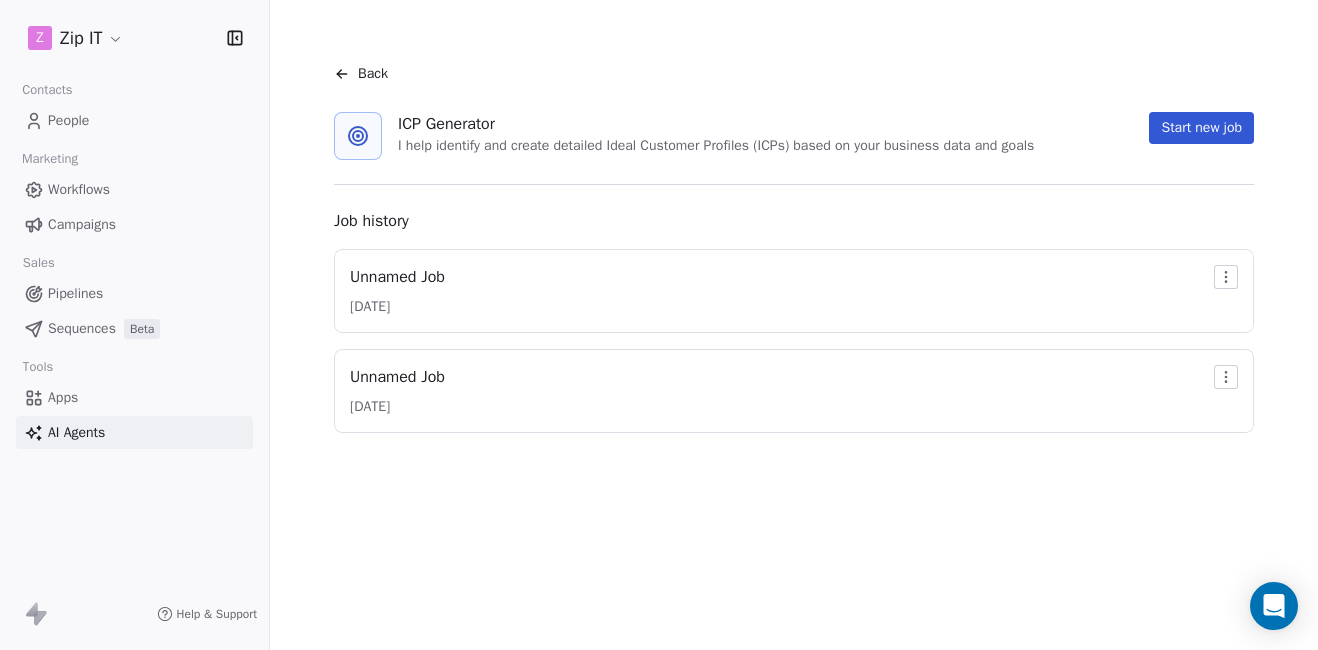 click on "Back" at bounding box center [373, 74] 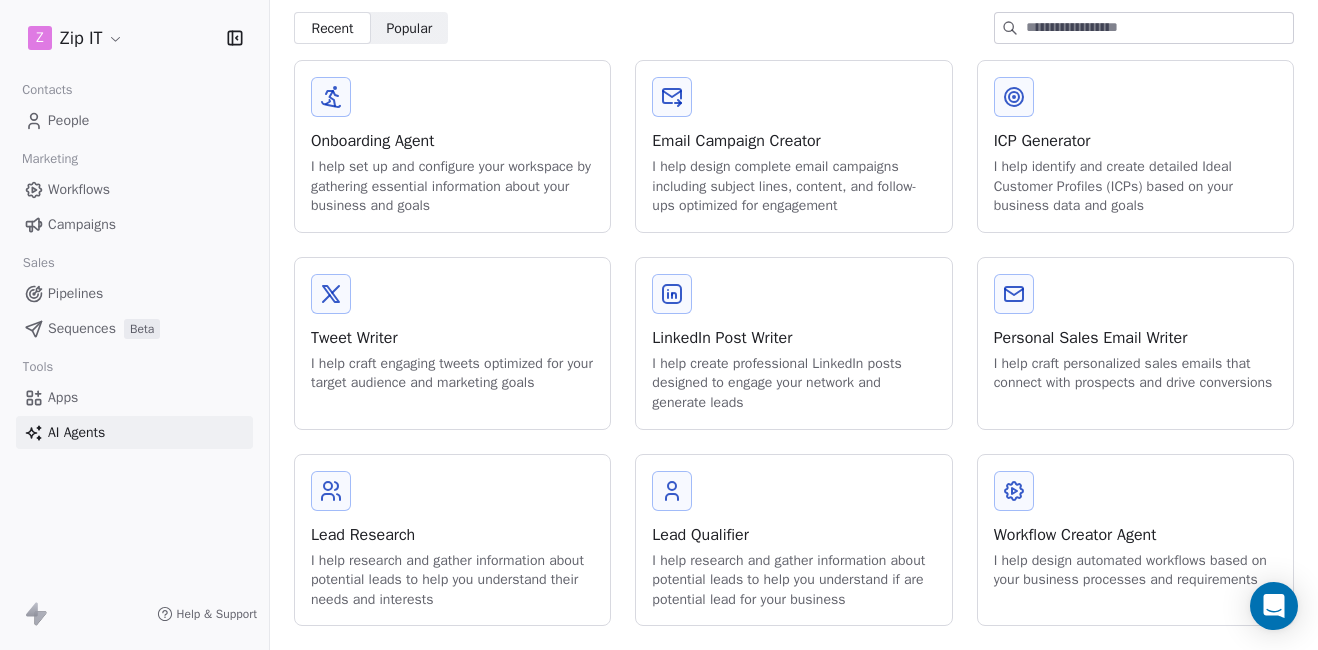 scroll, scrollTop: 82, scrollLeft: 0, axis: vertical 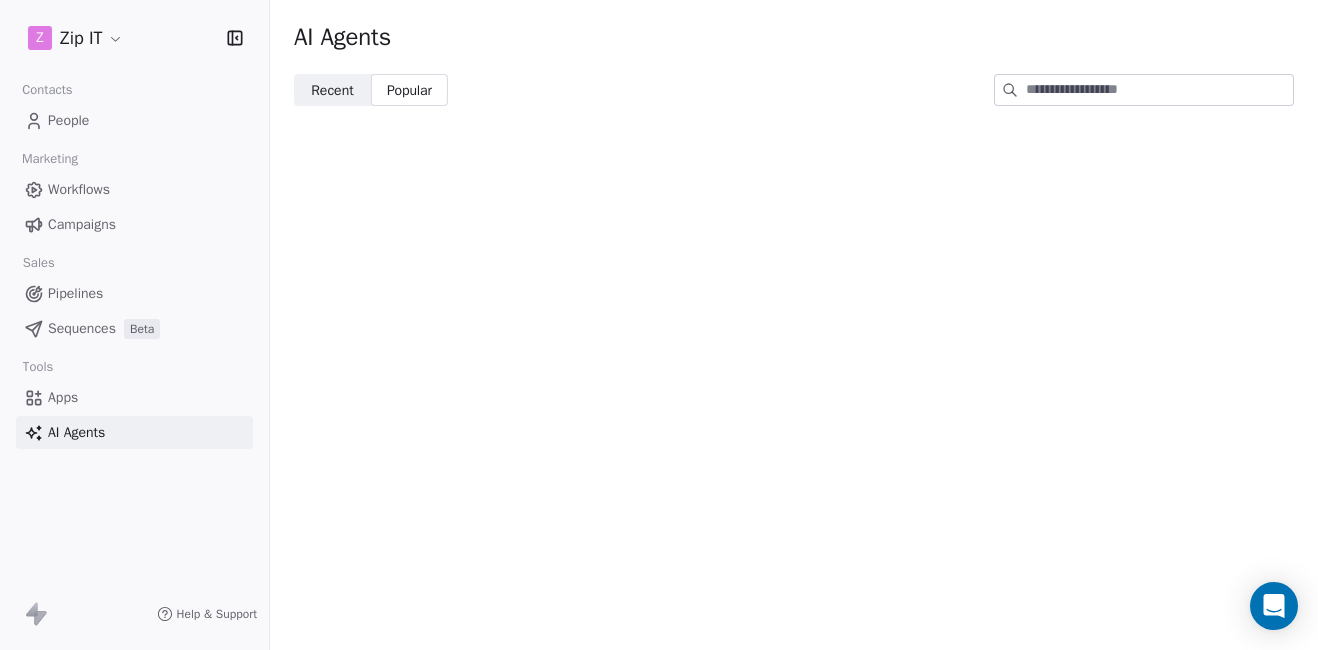 click on "Recent" at bounding box center (332, 90) 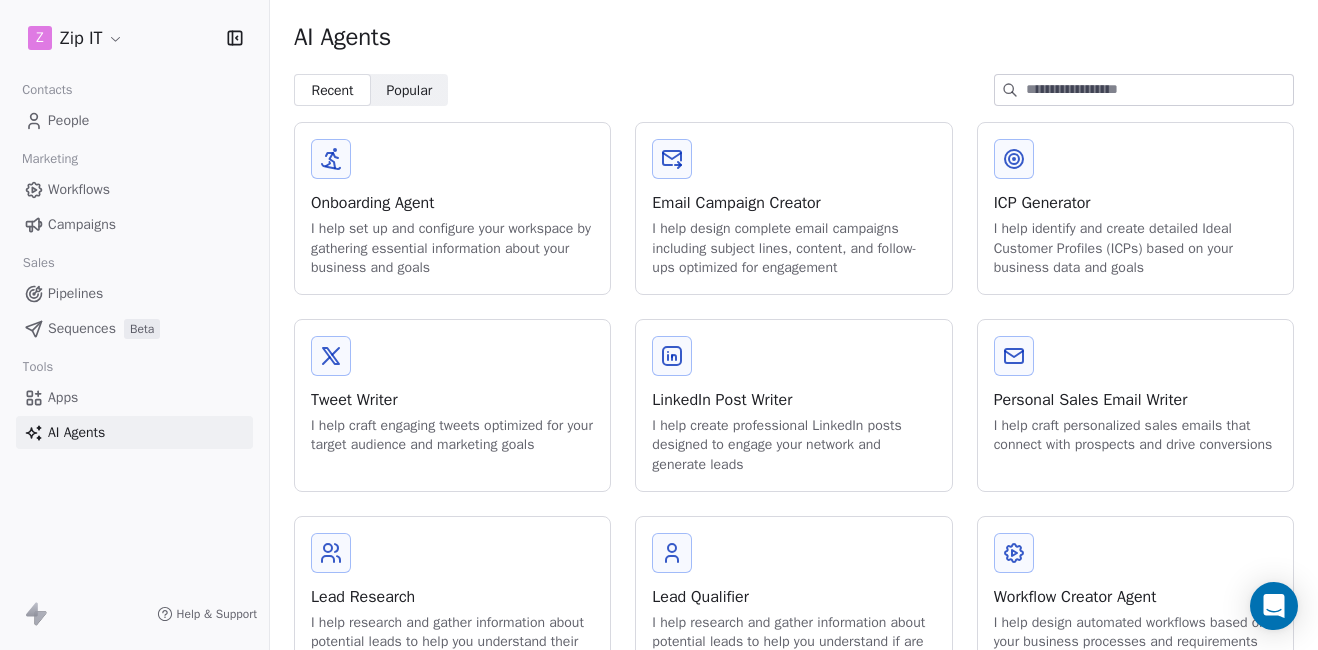 click on "Onboarding Agent I help set up and configure your workspace by gathering essential information about your business and goals Email Campaign Creator I help design complete email campaigns including subject lines, content, and follow-ups optimized for engagement ICP Generator I help identify and create detailed Ideal Customer Profiles (ICPs) based on your business data and goals Tweet Writer I help craft engaging tweets optimized for your target audience and marketing goals LinkedIn Post Writer I help create professional LinkedIn posts designed to engage your network and generate leads Personal Sales Email Writer I help craft personalized sales emails that connect with prospects and drive conversions Lead Research I help research and gather information about potential leads to help you understand their needs and interests Lead Qualifier I help research and gather information about potential leads to help you understand if are potential lead for your business Workflow Creator Agent" at bounding box center (794, 405) 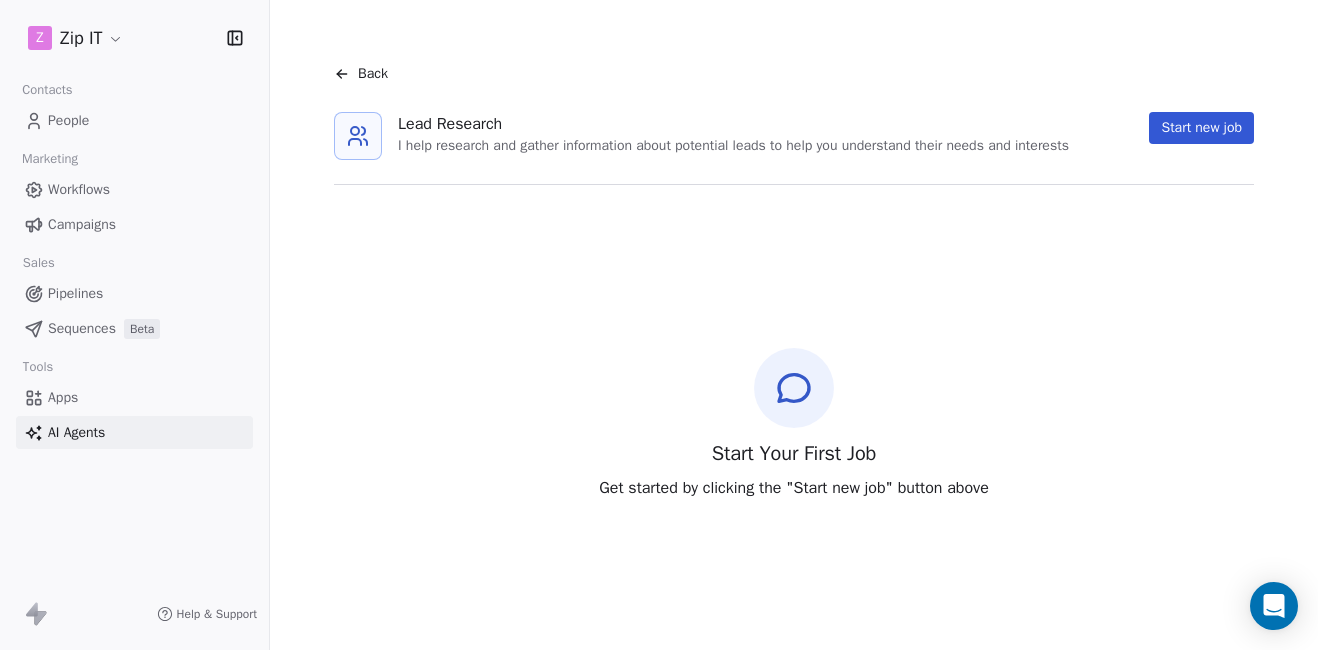click on "Start new job" at bounding box center (1201, 128) 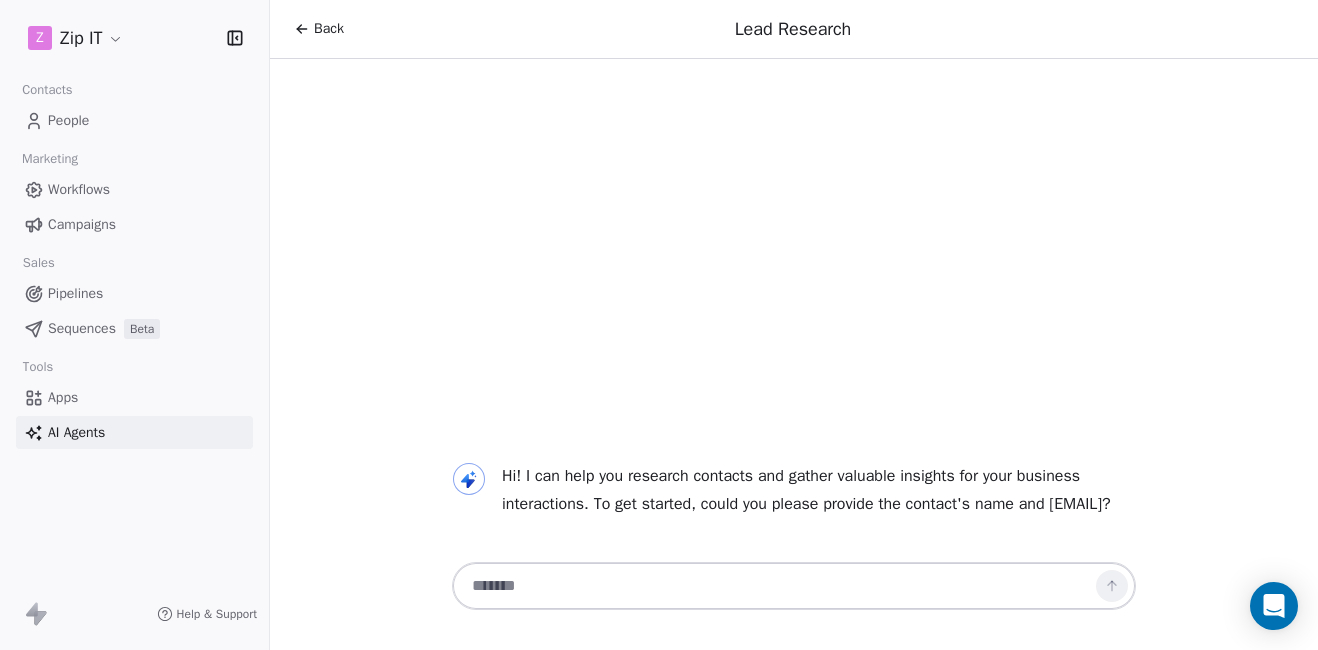 click at bounding box center (774, 586) 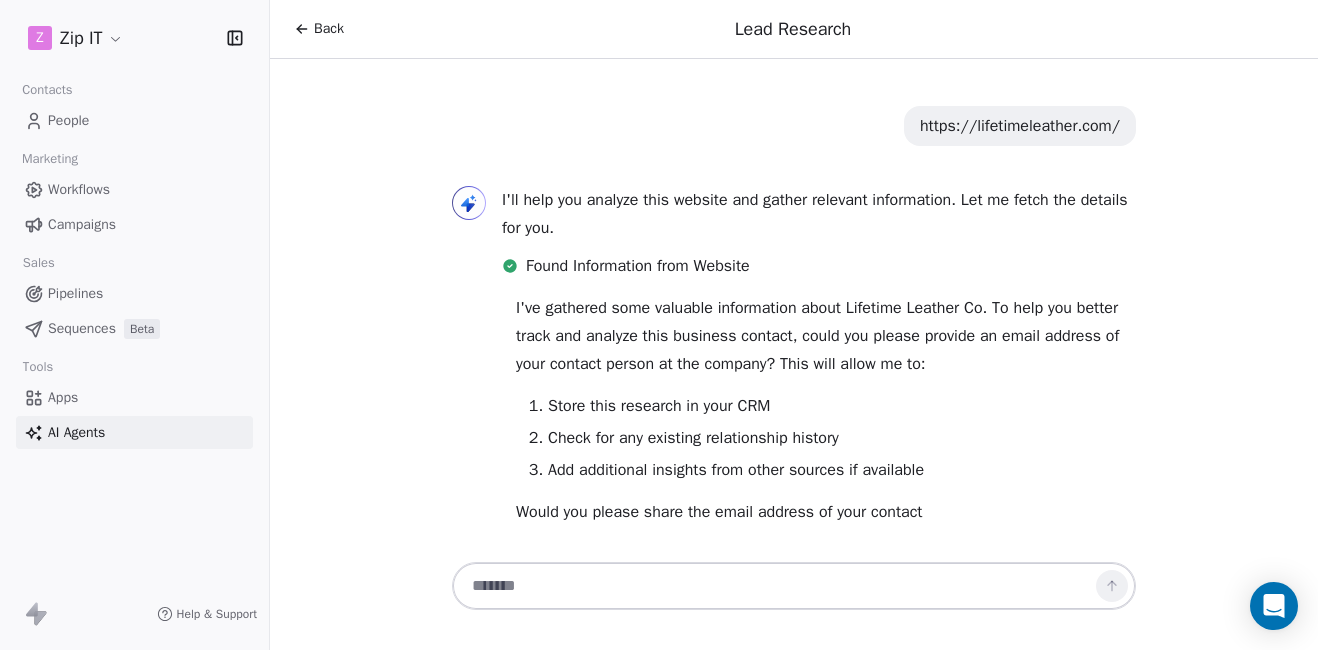 scroll, scrollTop: 133, scrollLeft: 0, axis: vertical 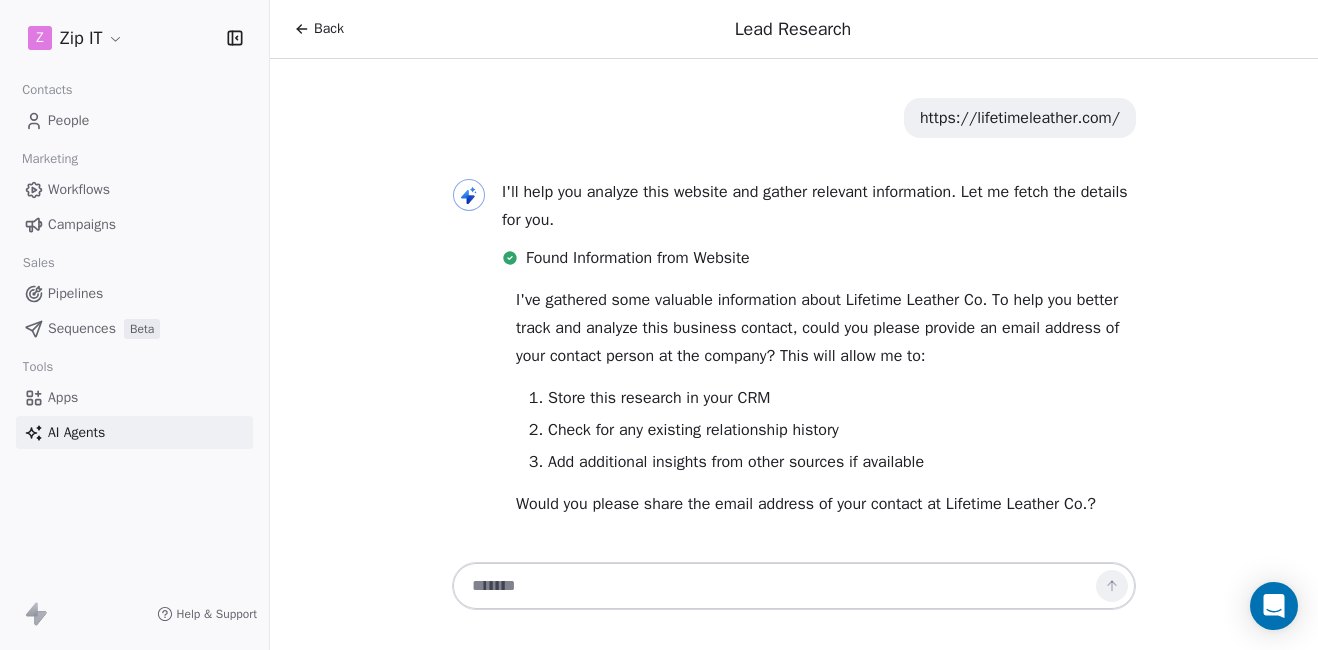 click at bounding box center (774, 586) 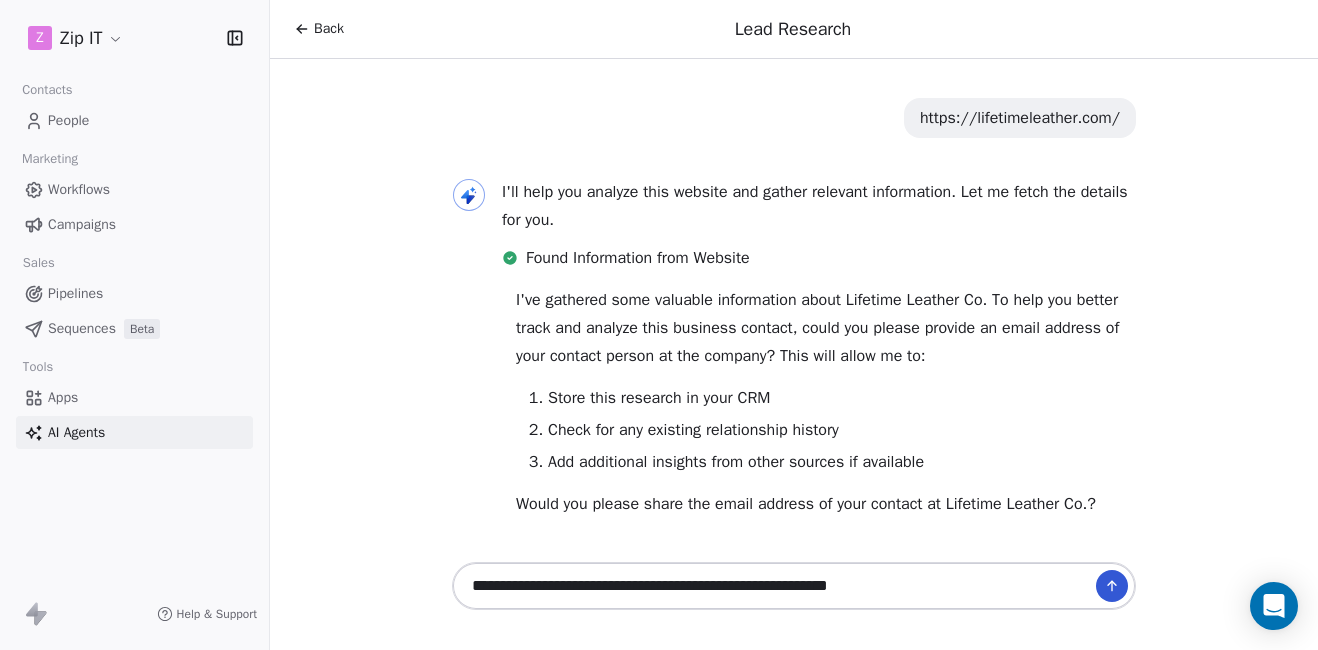 type on "**********" 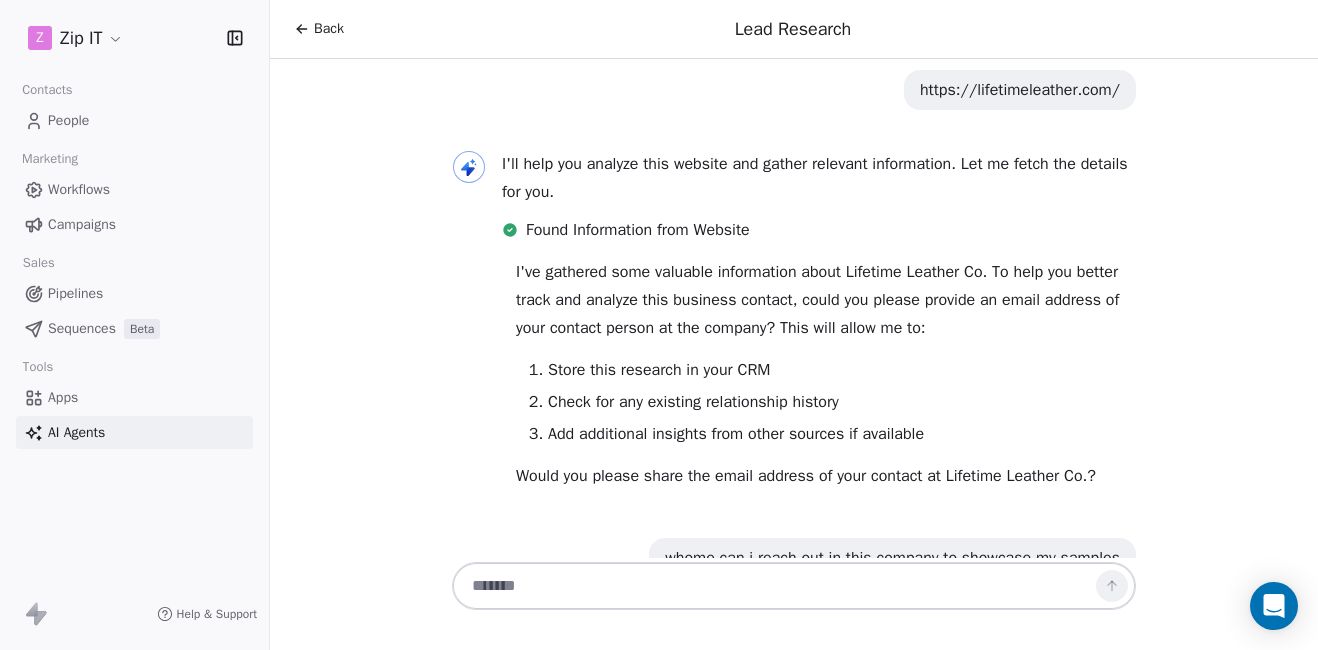 scroll, scrollTop: 213, scrollLeft: 0, axis: vertical 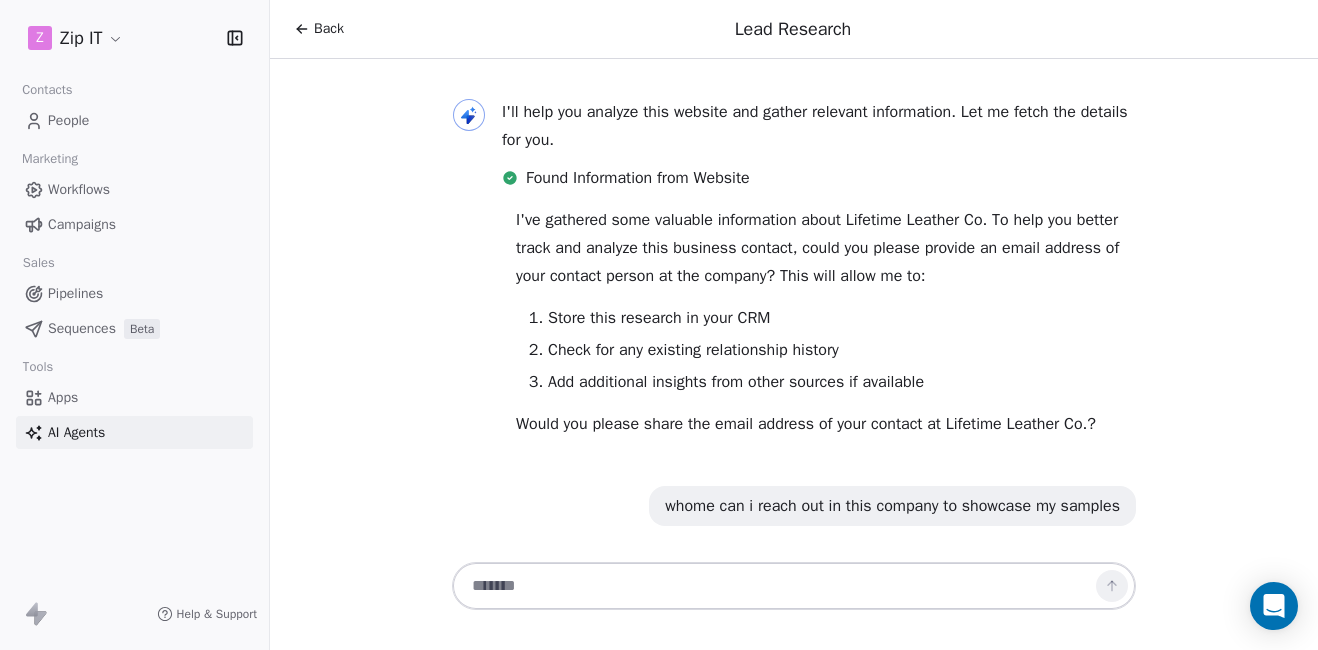 click on "Hi! I can help you research contacts and gather valuable insights for your business interactions. To get started, could you please provide the contact's name and email address? https://lifetimeleather.com/ I'll help you analyze this website and gather relevant information. Let me fetch the details for you. Found Information from Website I've gathered some valuable information about Lifetime Leather Co. To help you better track and analyze this business contact, could you please provide an email address of your contact person at the company? This will allow me to:
Store this research in your CRM
Check for any existing relationship history
Add additional insights from other sources if available
Would you please share the email address of your contact at Lifetime Leather Co.? whome can i reach out in this company to showcase my samples" at bounding box center (794, 308) 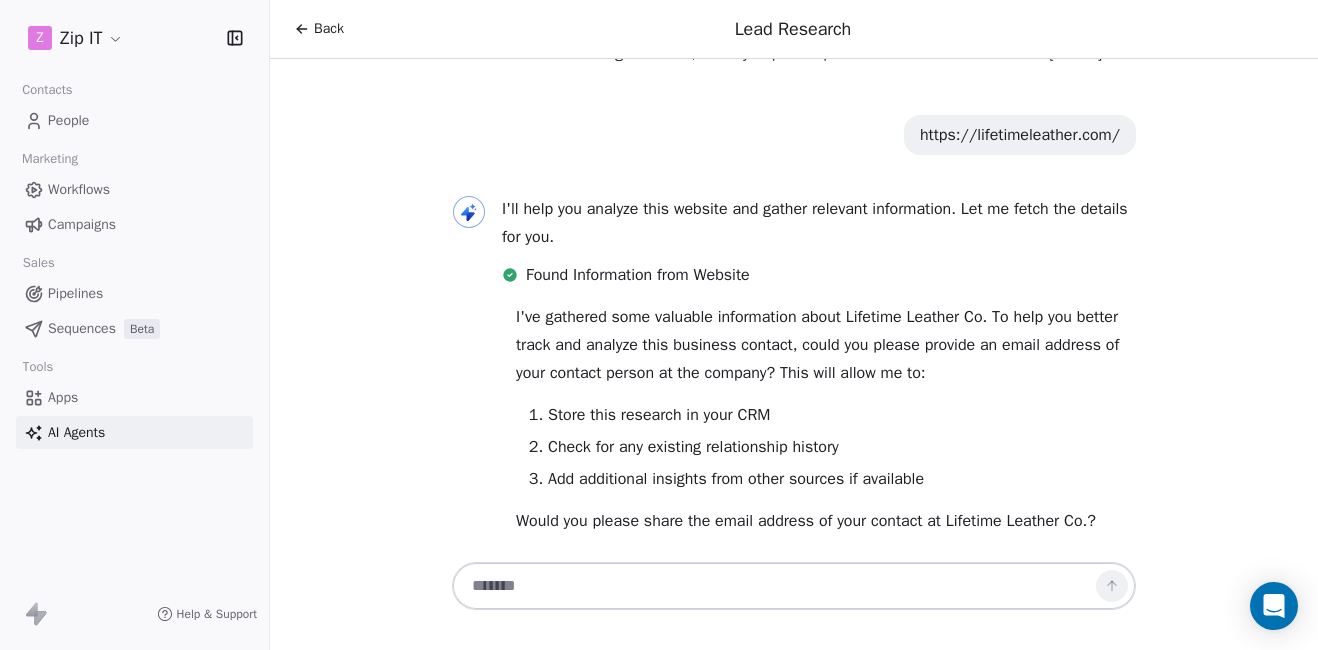 scroll, scrollTop: 83, scrollLeft: 0, axis: vertical 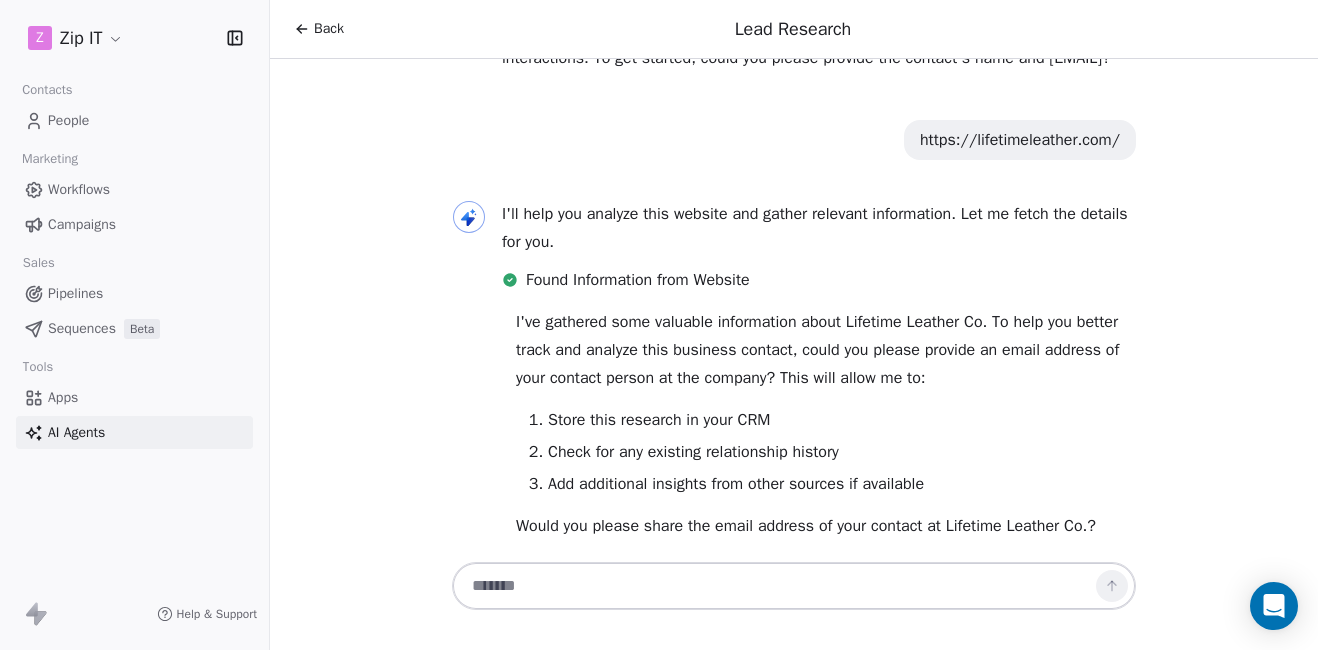 click at bounding box center (774, 586) 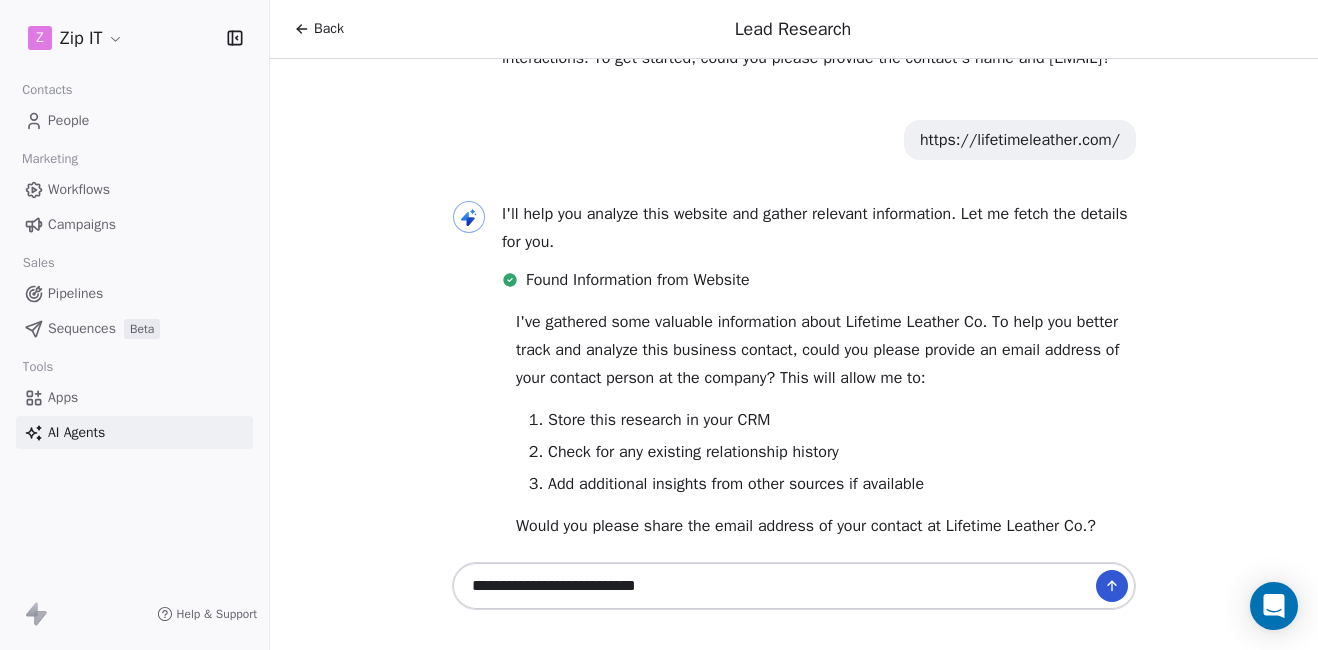 type 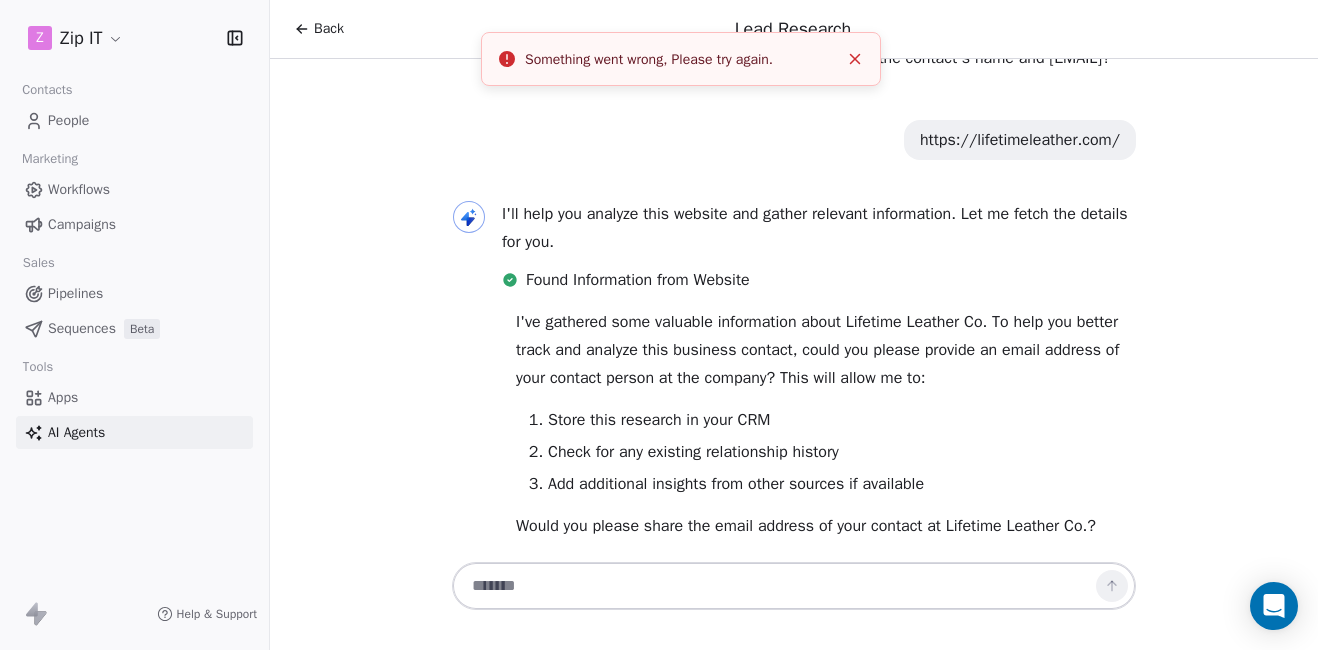scroll, scrollTop: 261, scrollLeft: 0, axis: vertical 